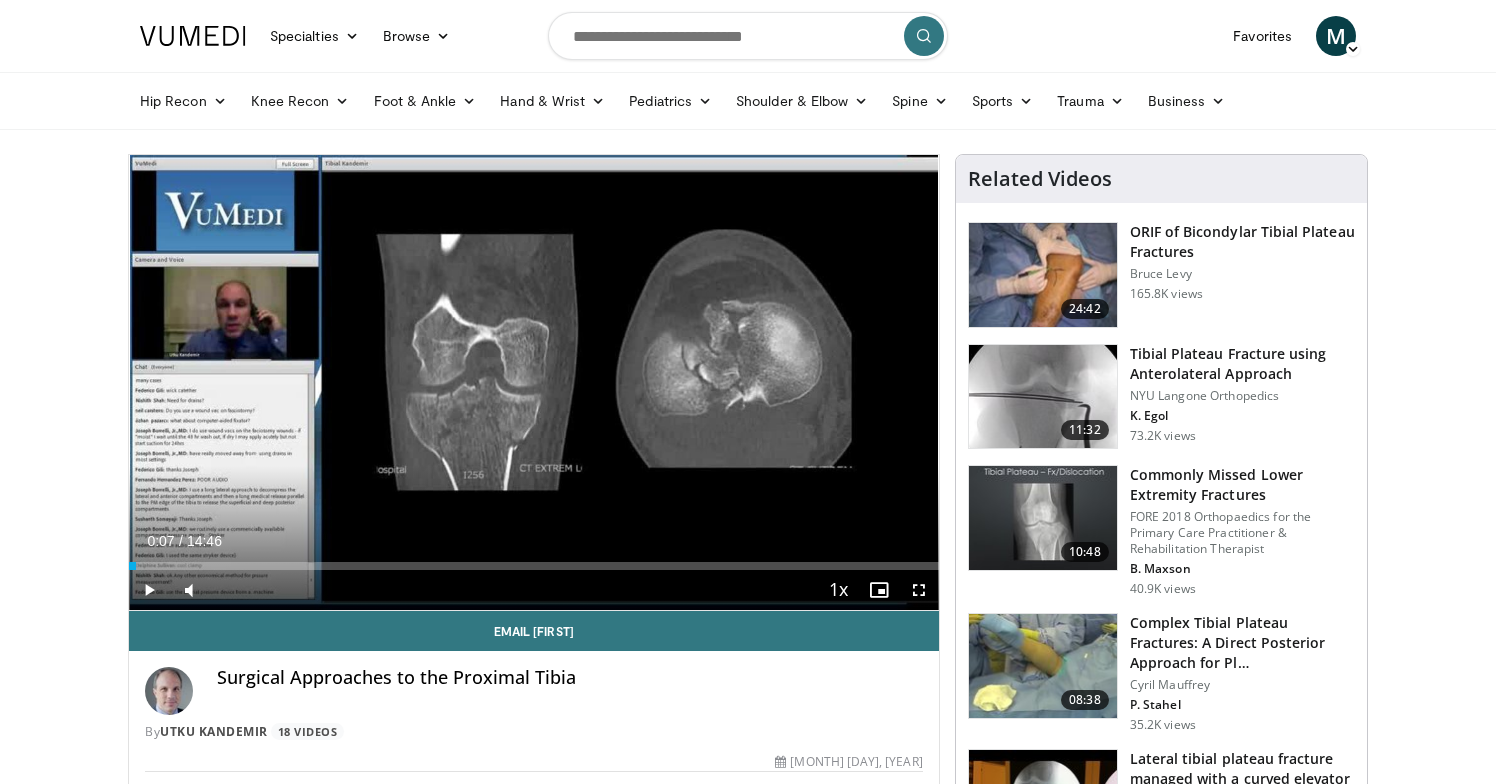 scroll, scrollTop: 0, scrollLeft: 0, axis: both 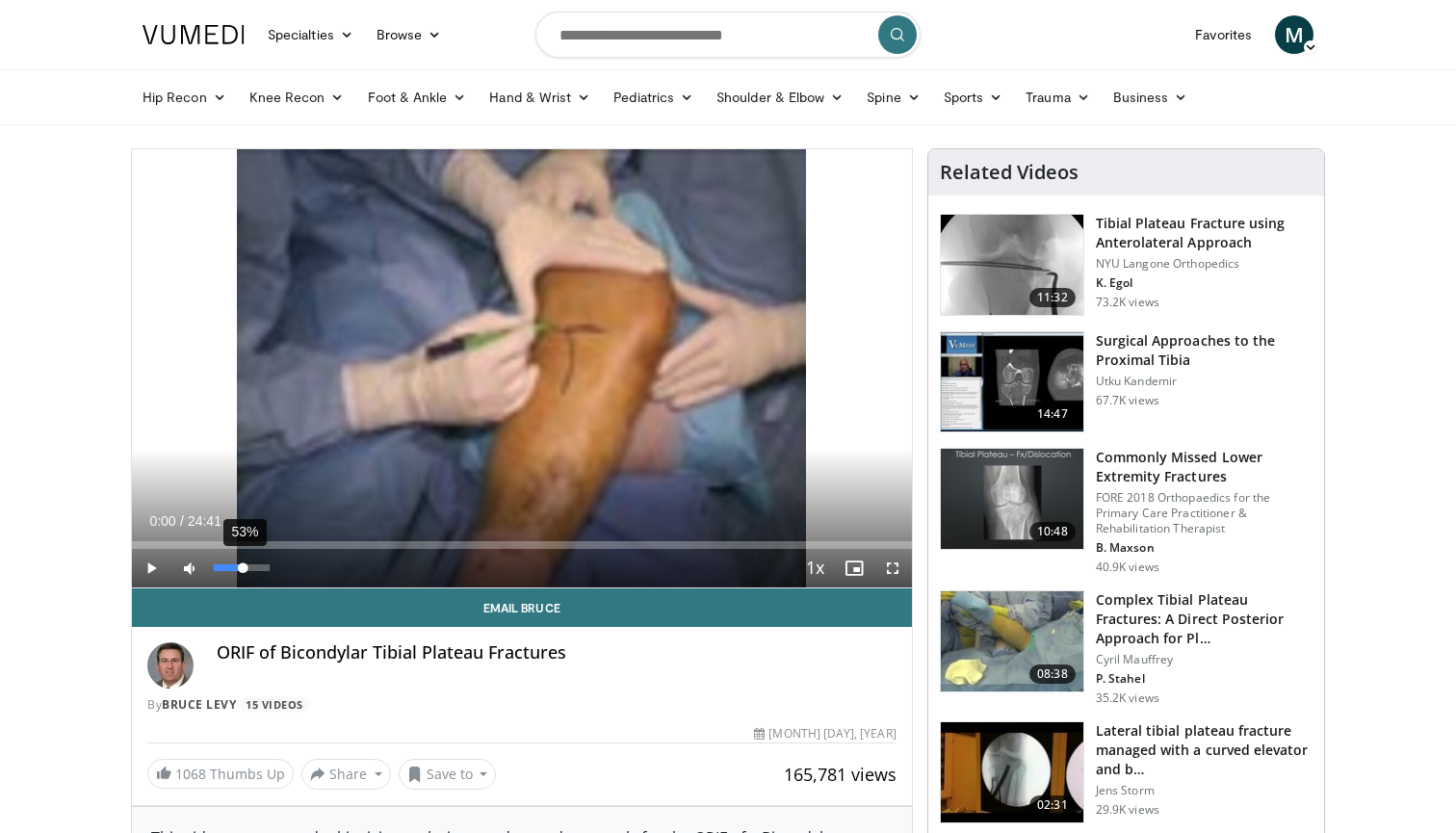 click on "53%" at bounding box center [242, 568] 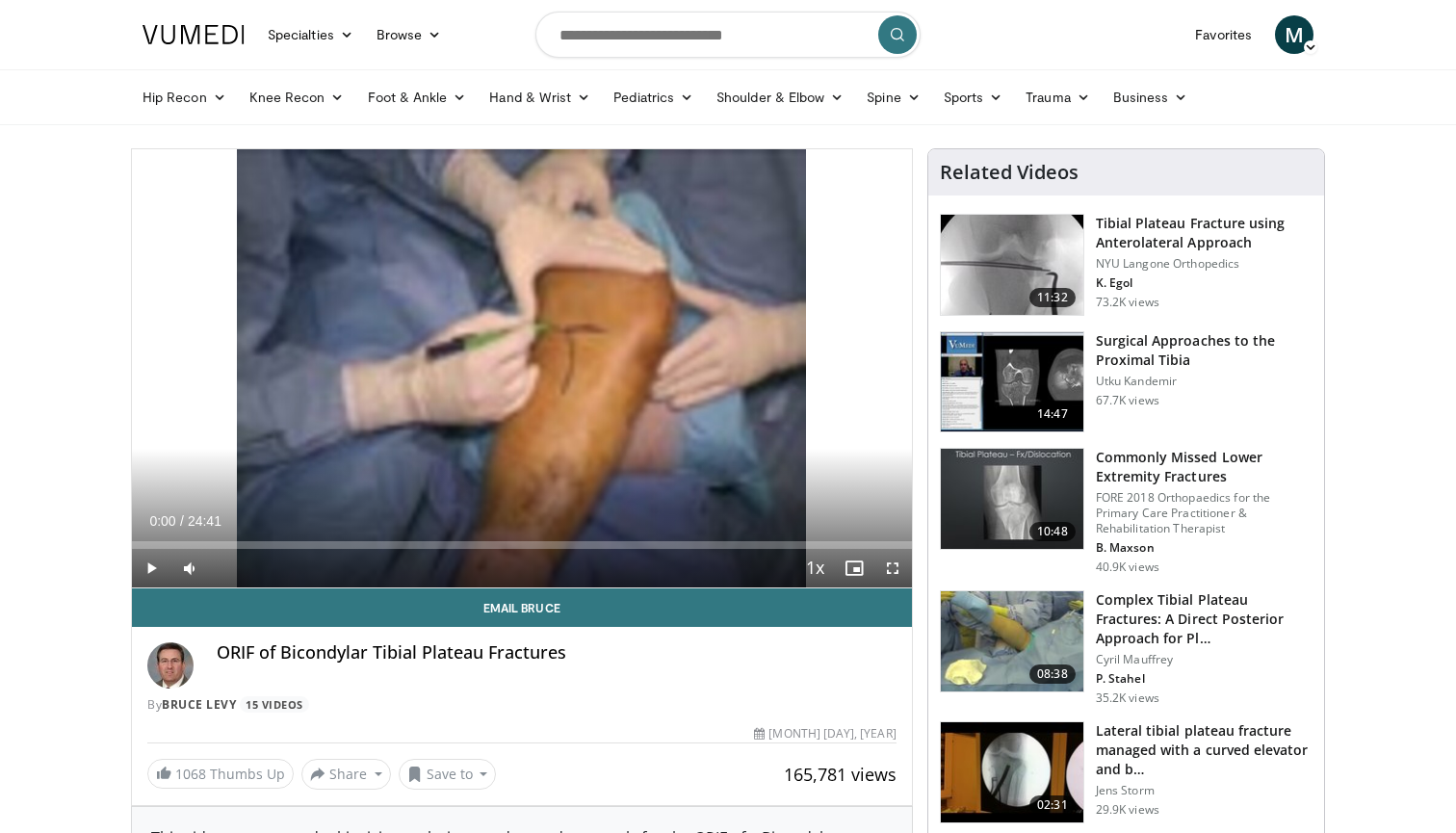 click at bounding box center (151, 568) 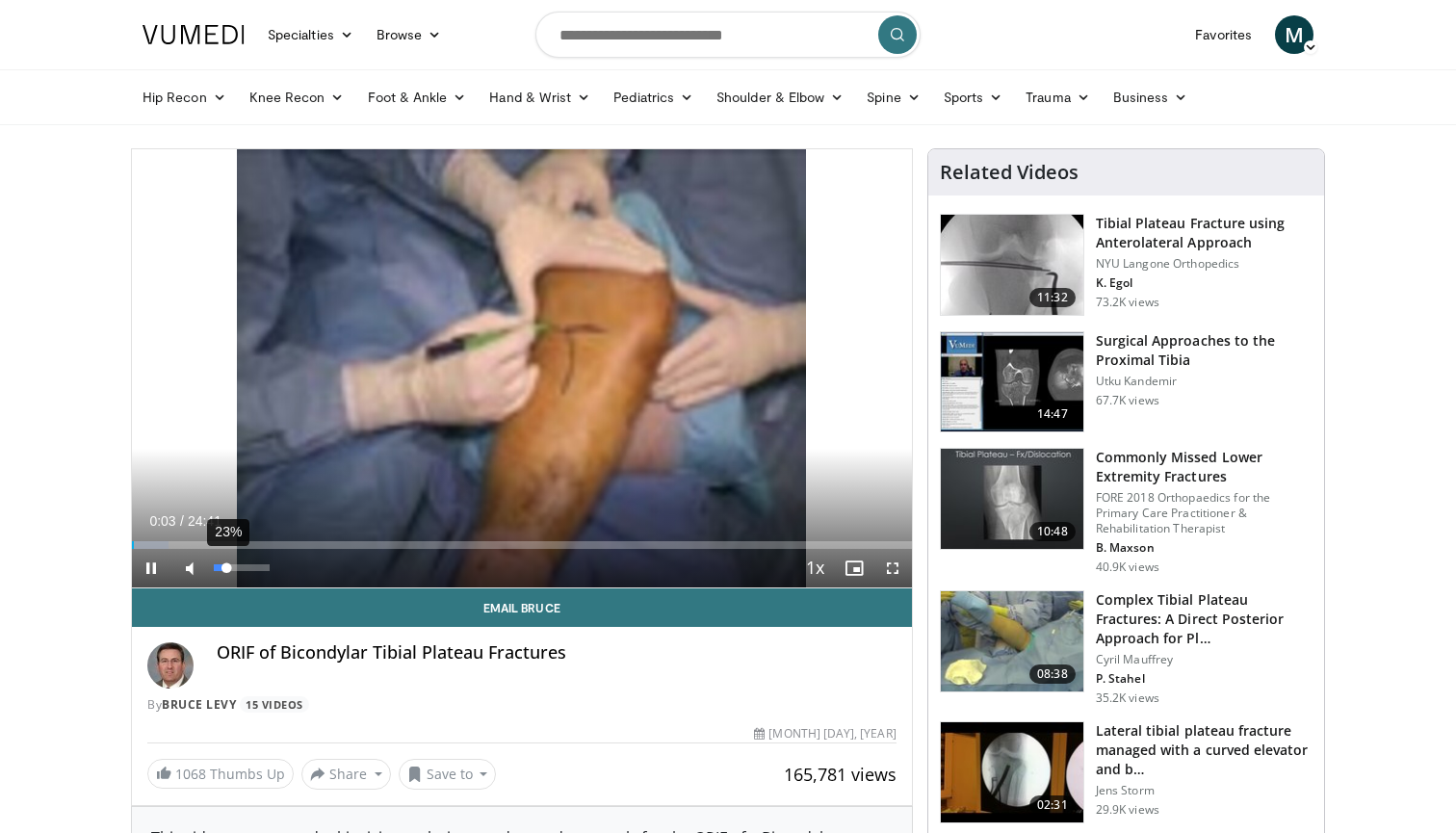 click on "23%" at bounding box center [241, 567] 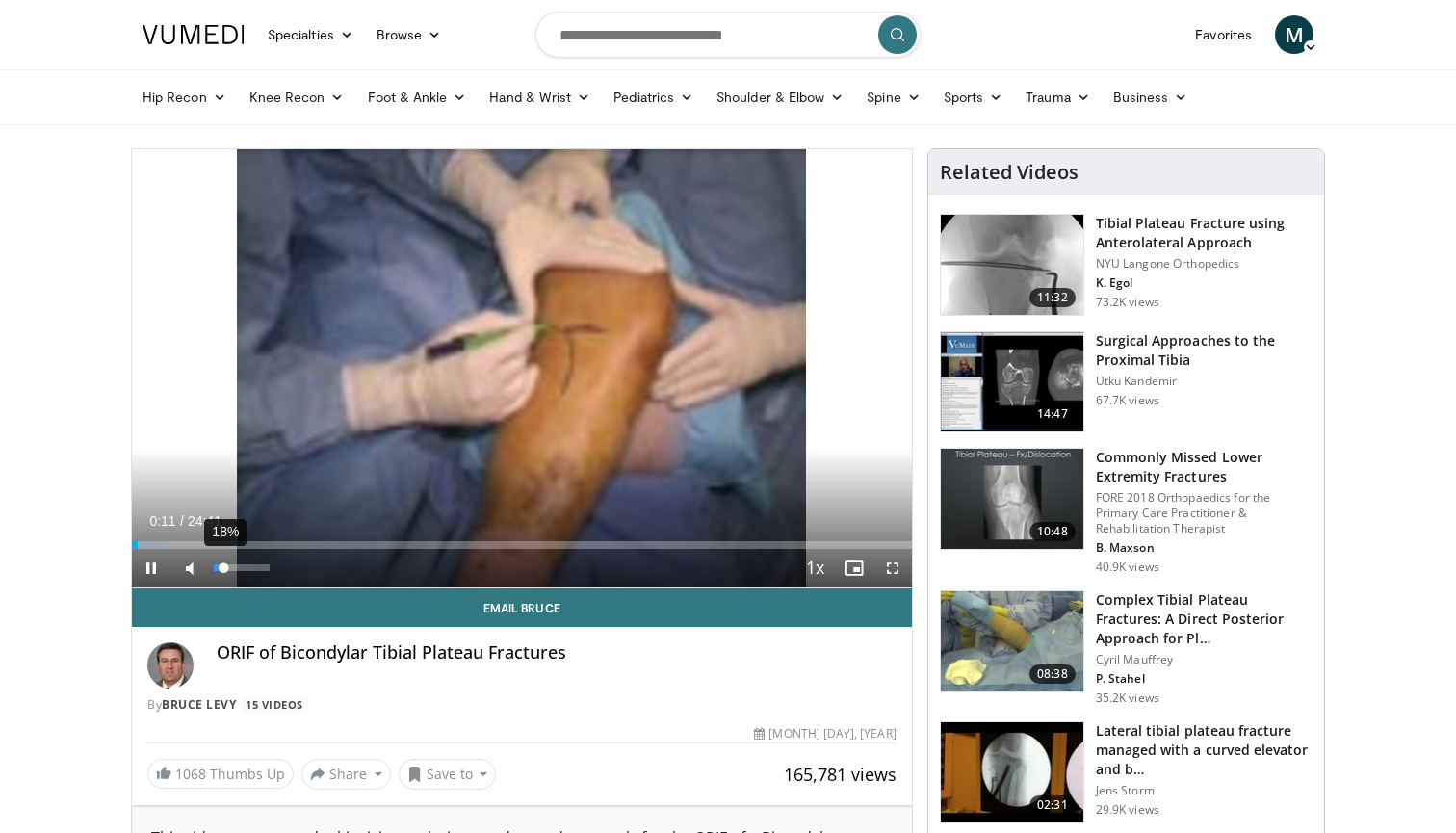 click at bounding box center (219, 567) 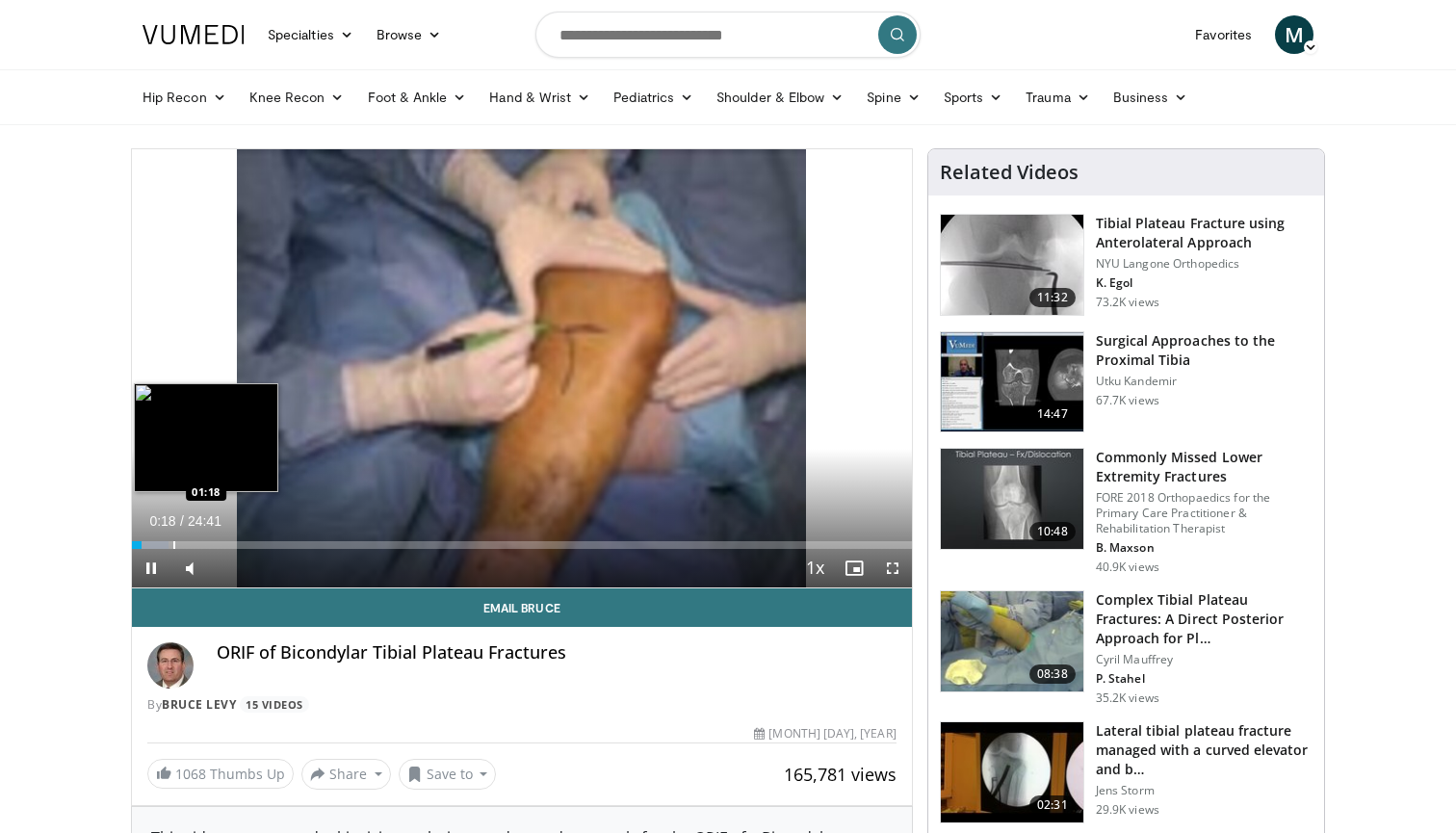 click at bounding box center (174, 545) 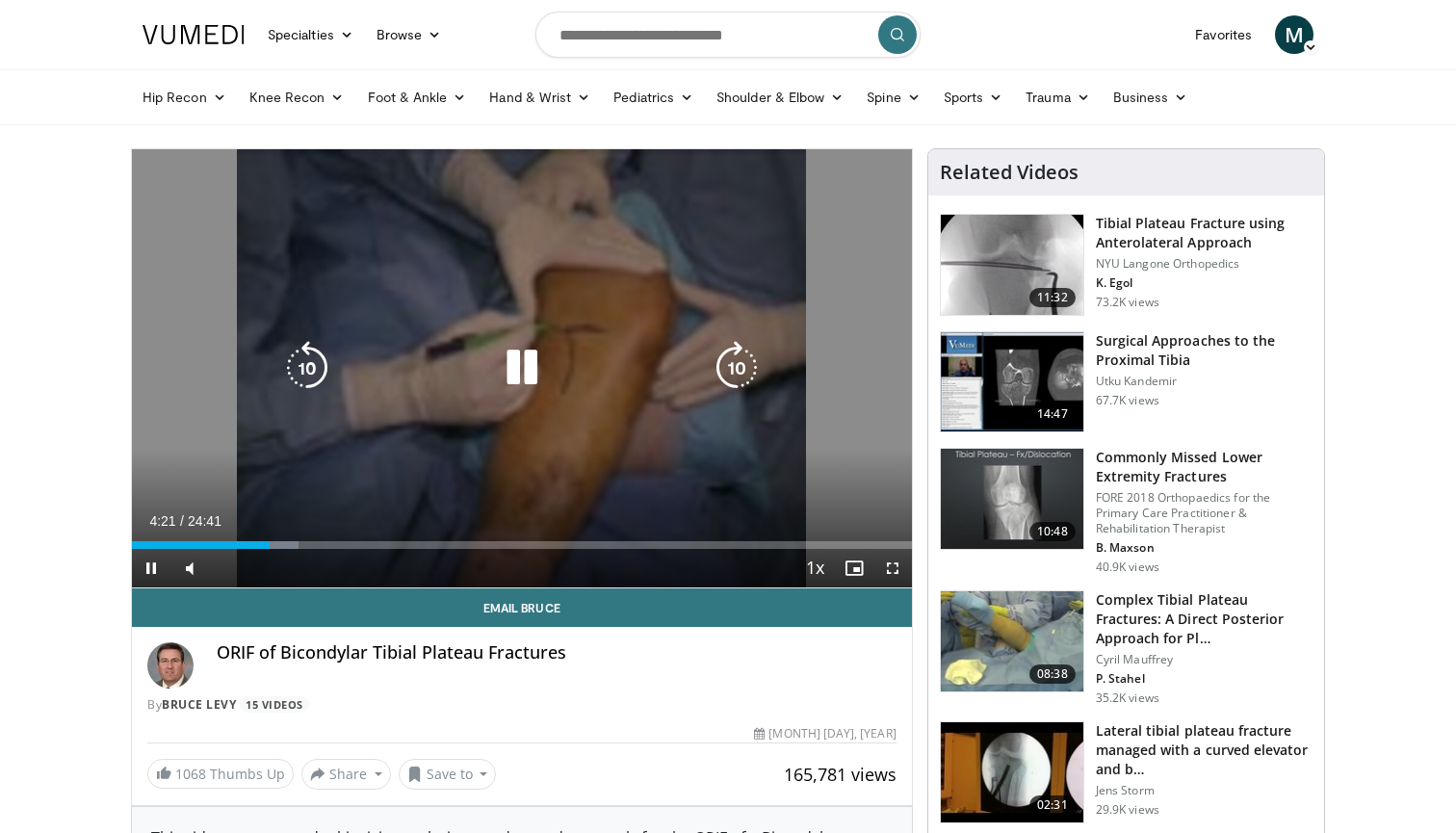 click on "10 seconds
Tap to unmute" at bounding box center (522, 368) 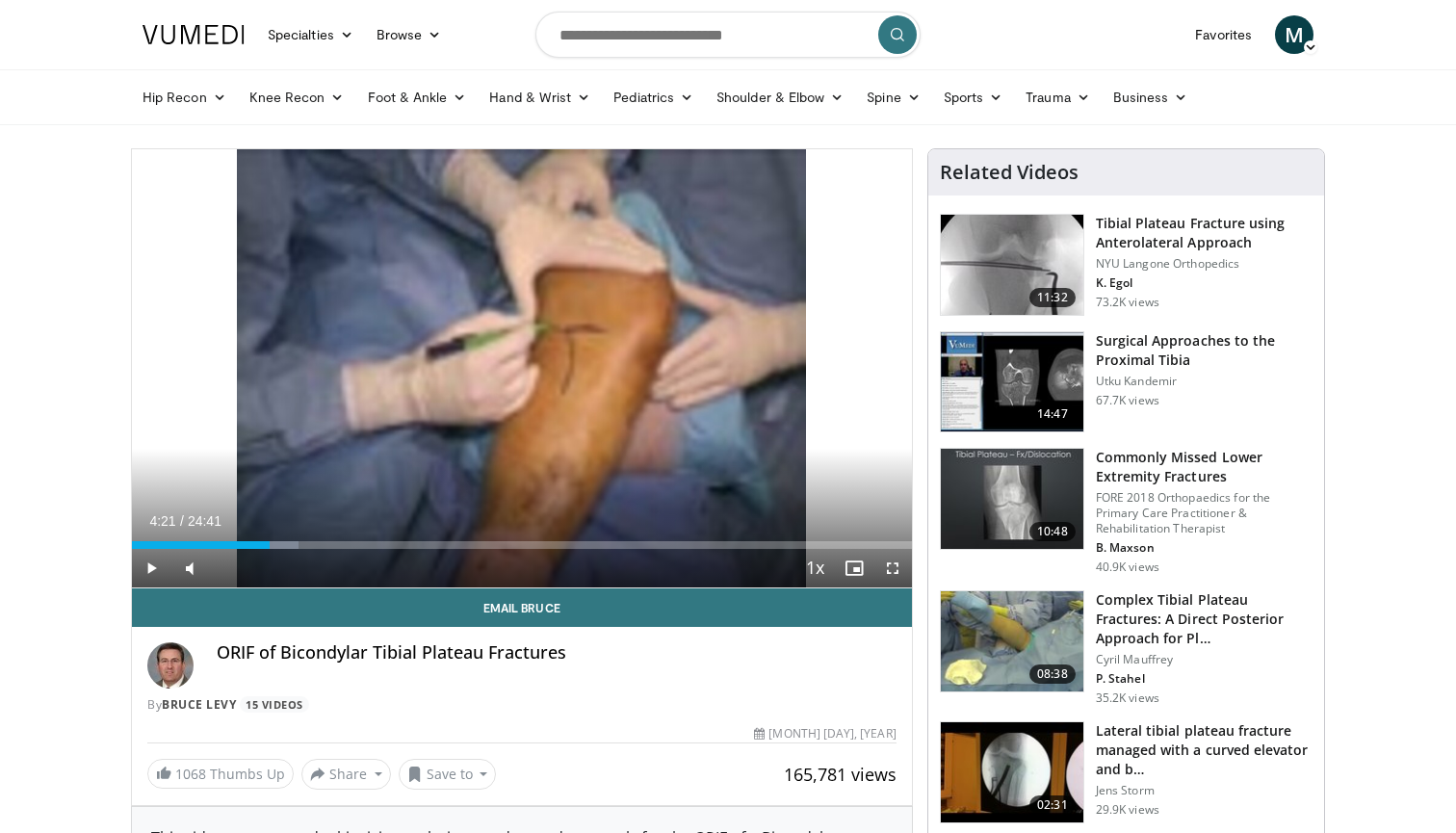 click at bounding box center [151, 568] 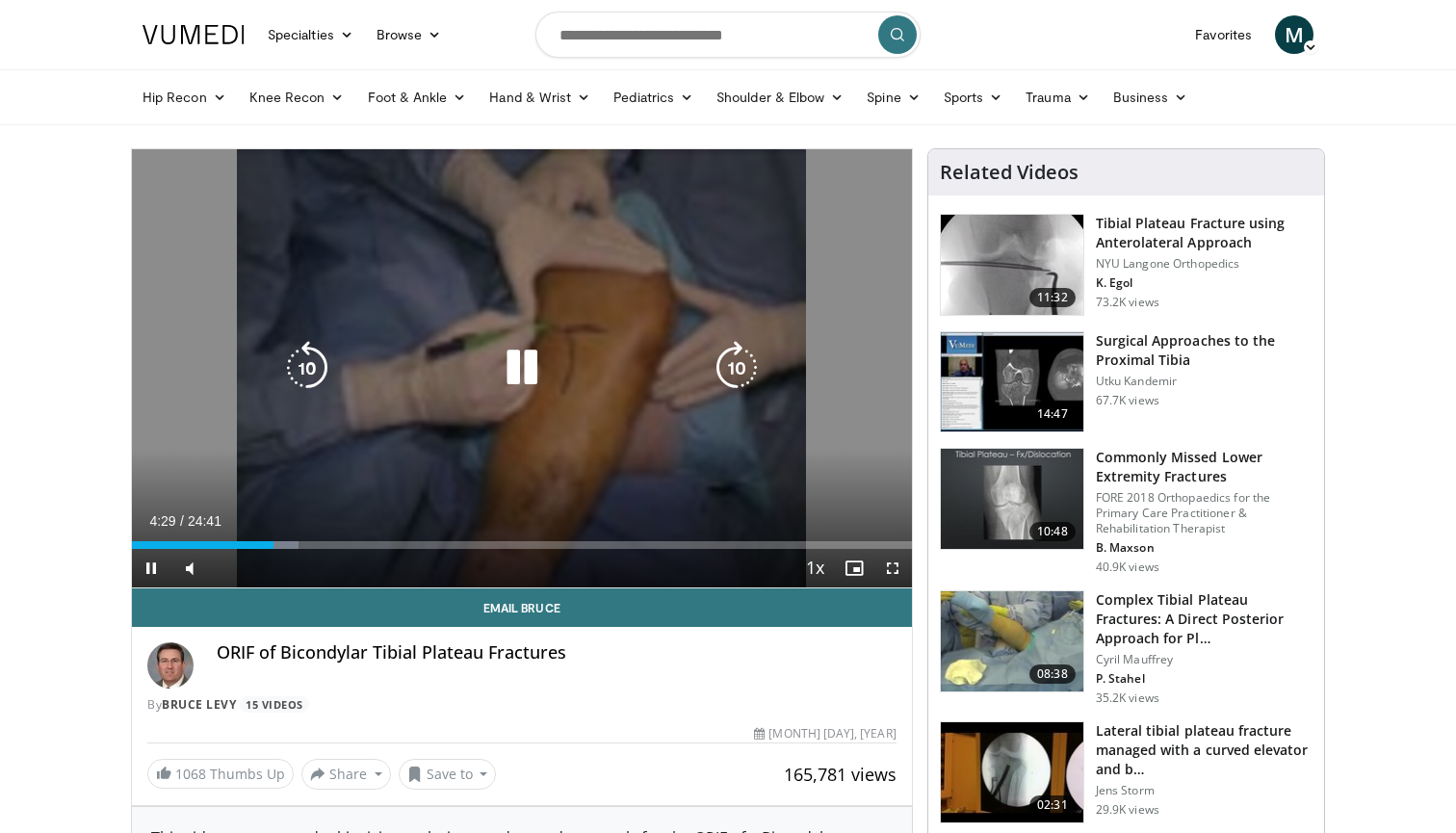 click on "10 seconds
Tap to unmute" at bounding box center [522, 368] 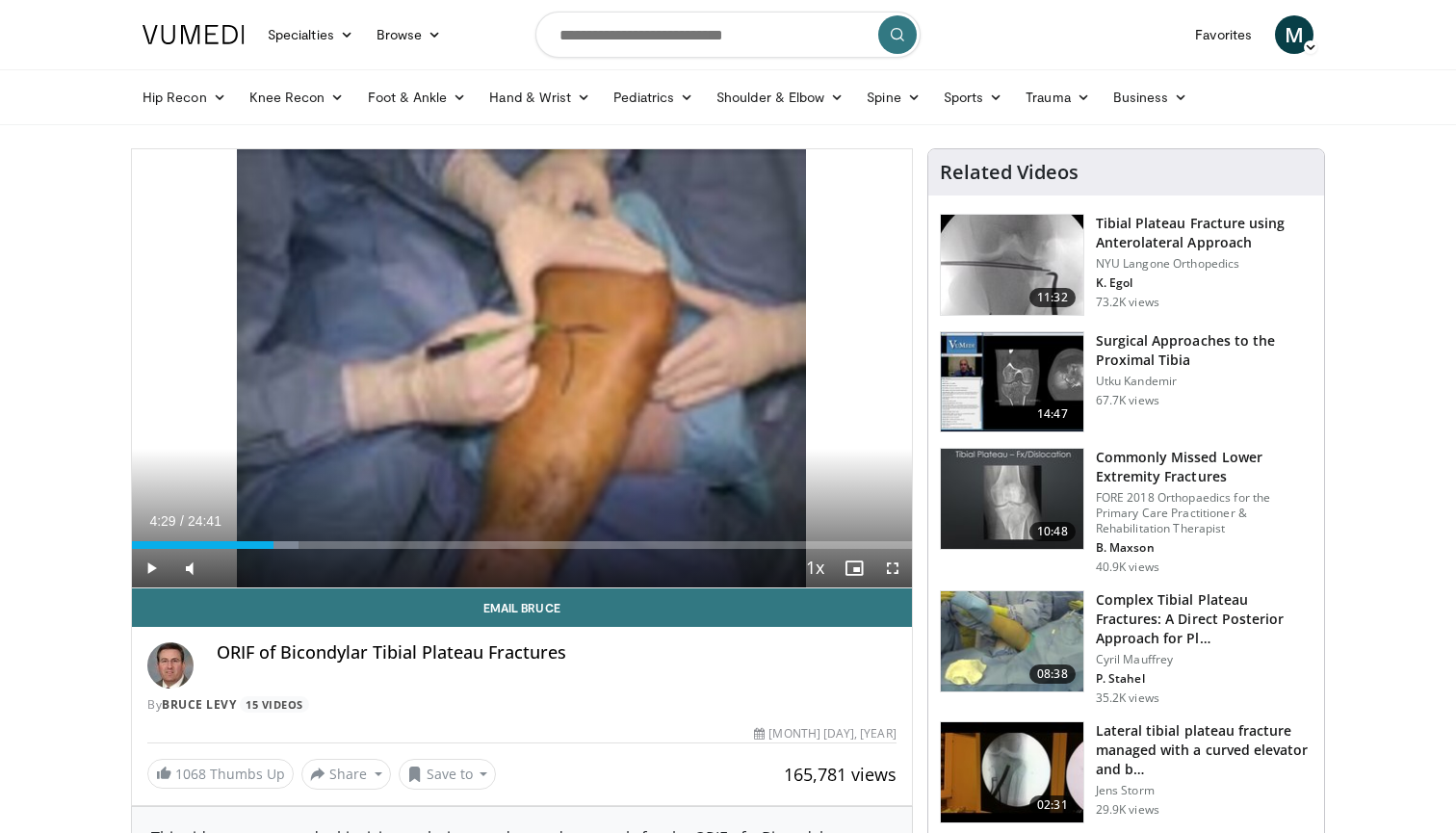 click on "10 seconds
Tap to unmute" at bounding box center (522, 368) 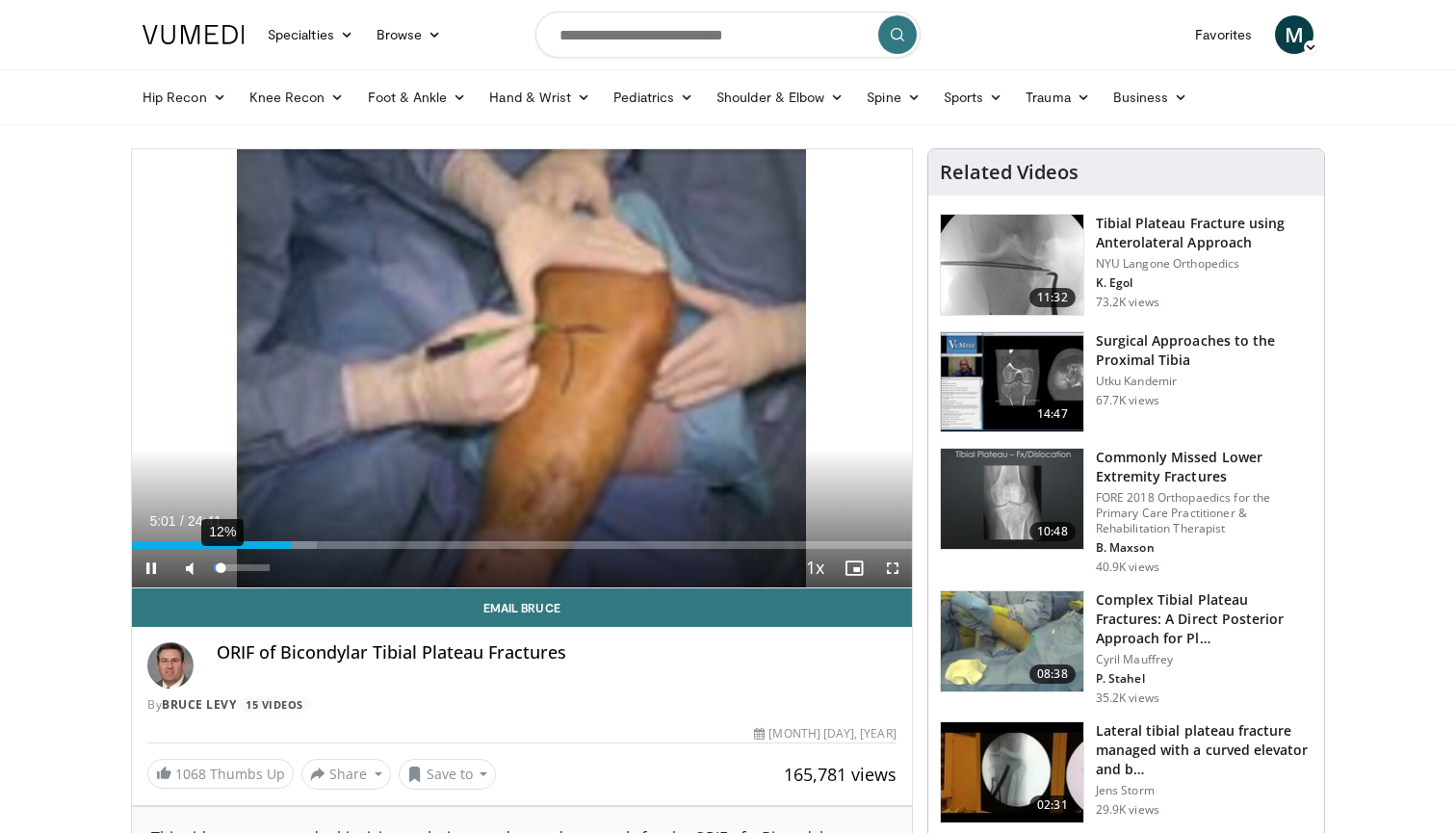 click at bounding box center (217, 567) 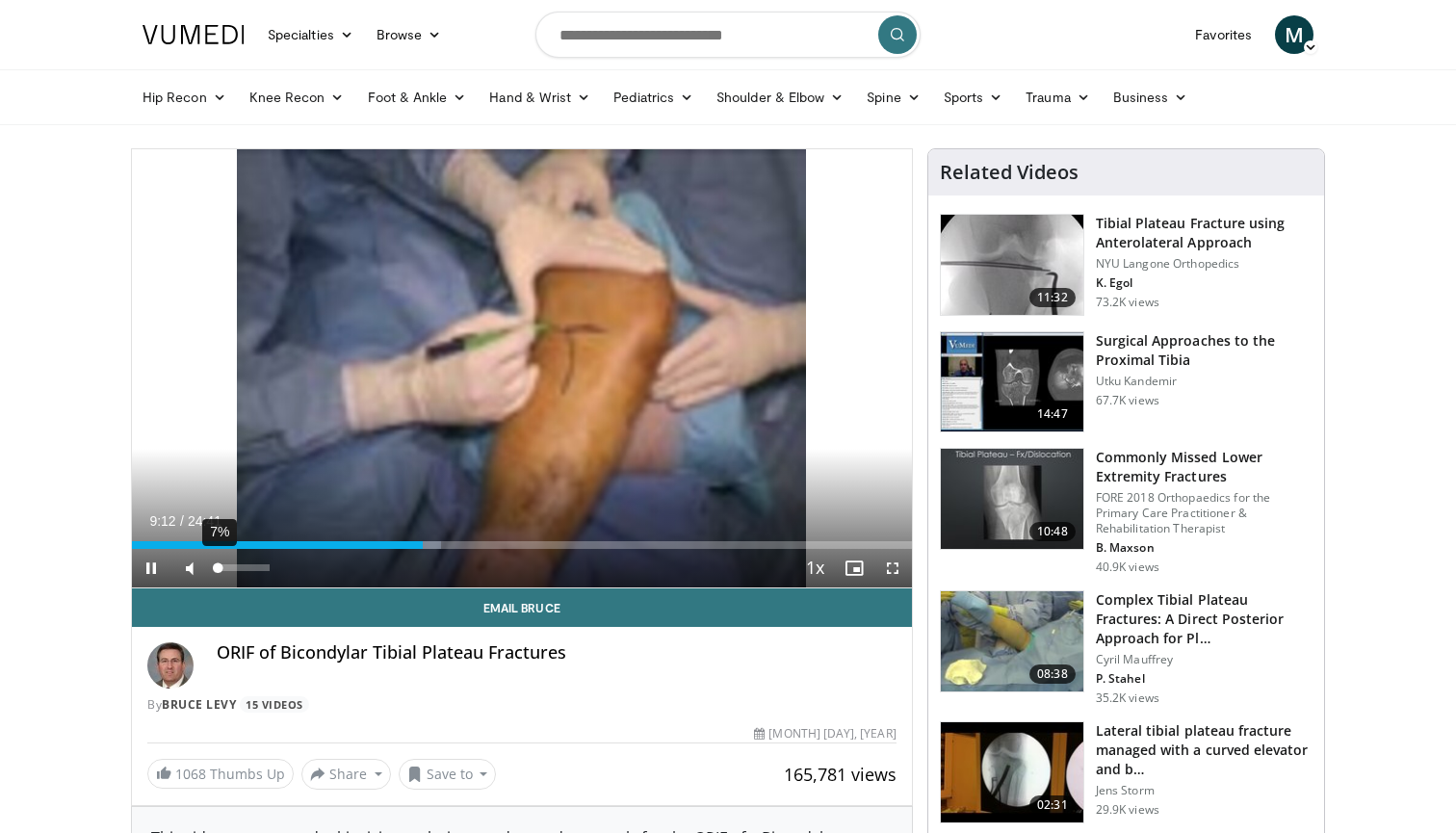 click at bounding box center [216, 567] 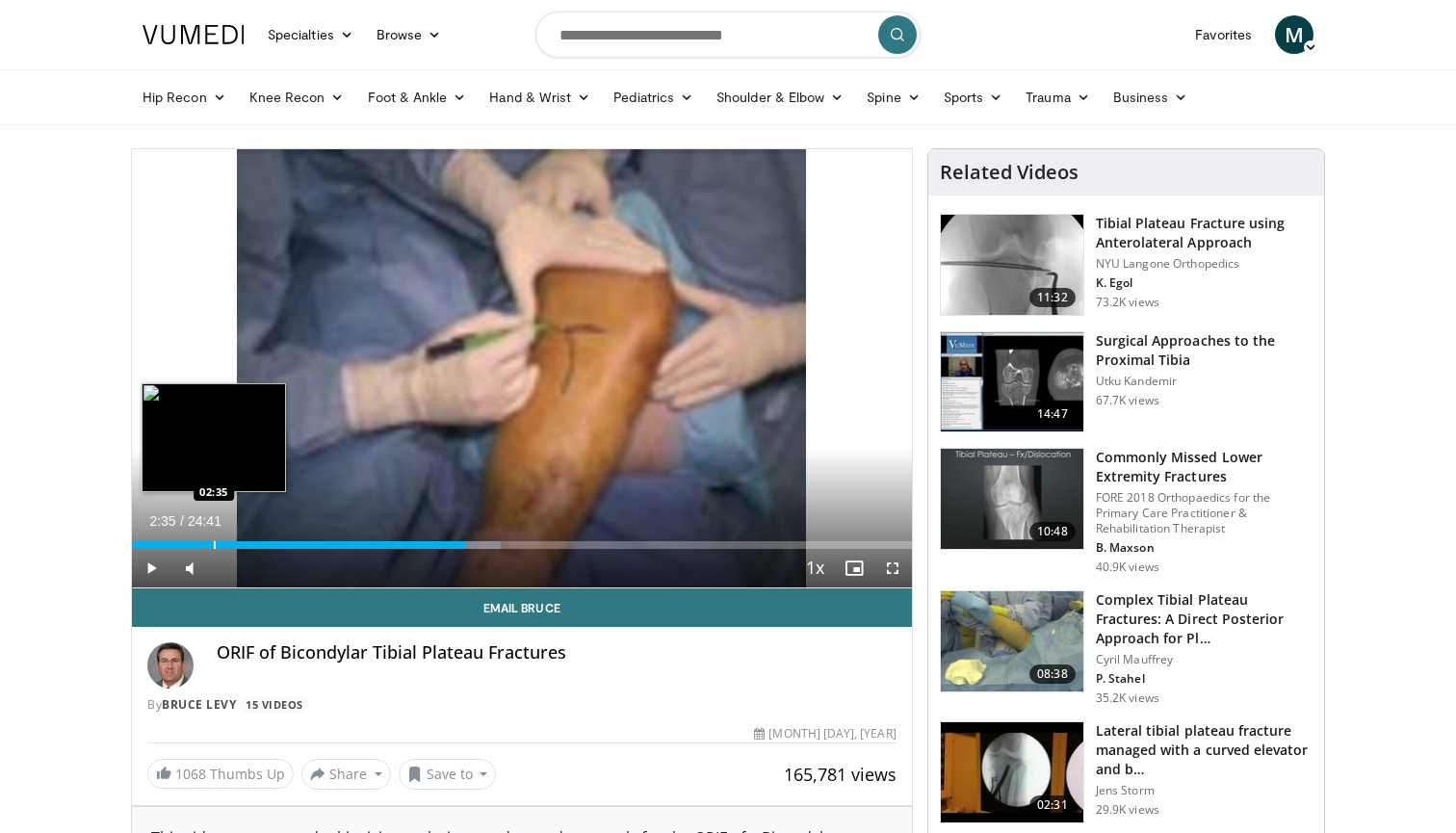 click at bounding box center [215, 545] 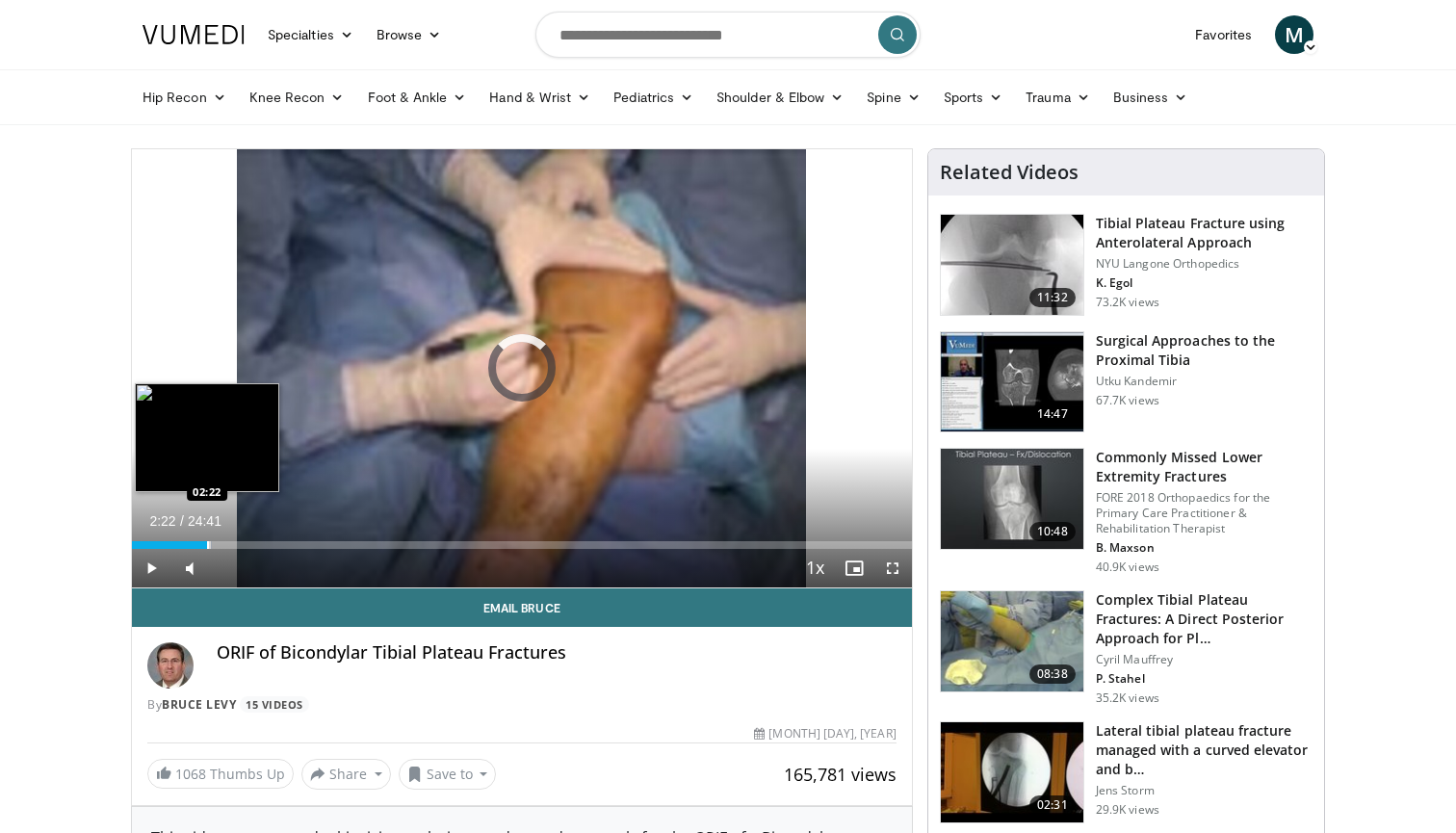 click at bounding box center (208, 545) 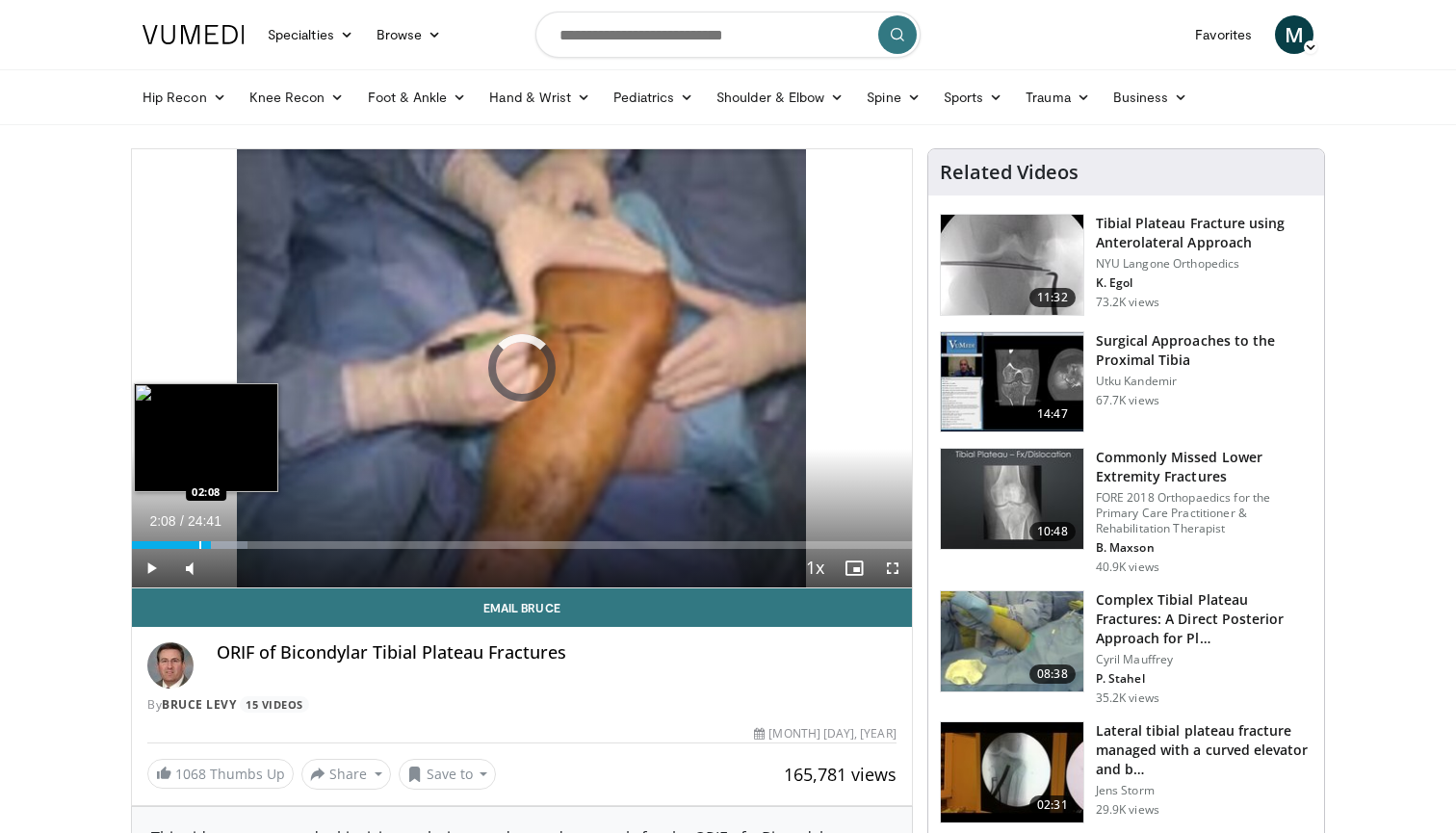 click at bounding box center [200, 545] 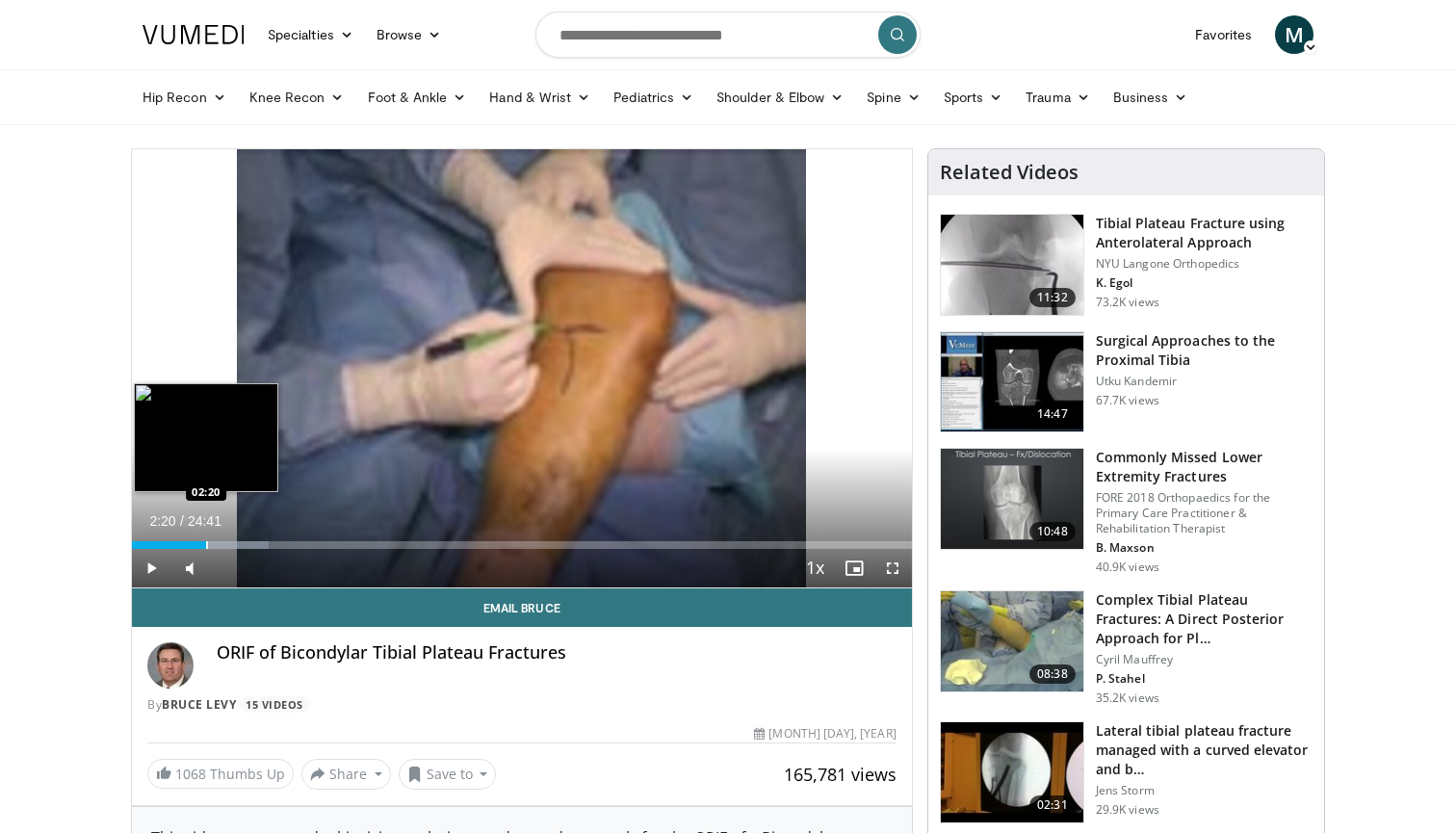 click at bounding box center (207, 545) 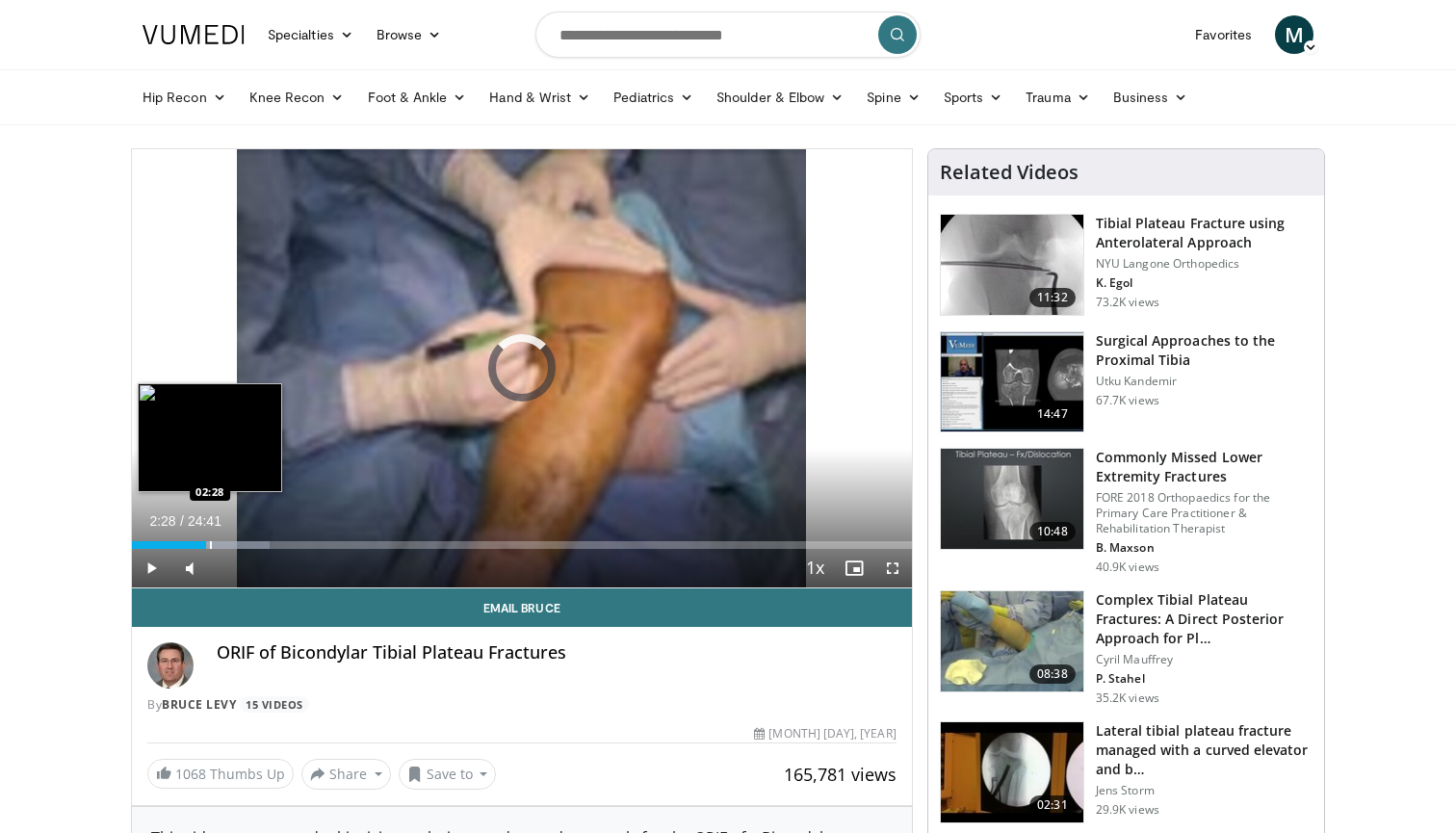 click at bounding box center (211, 545) 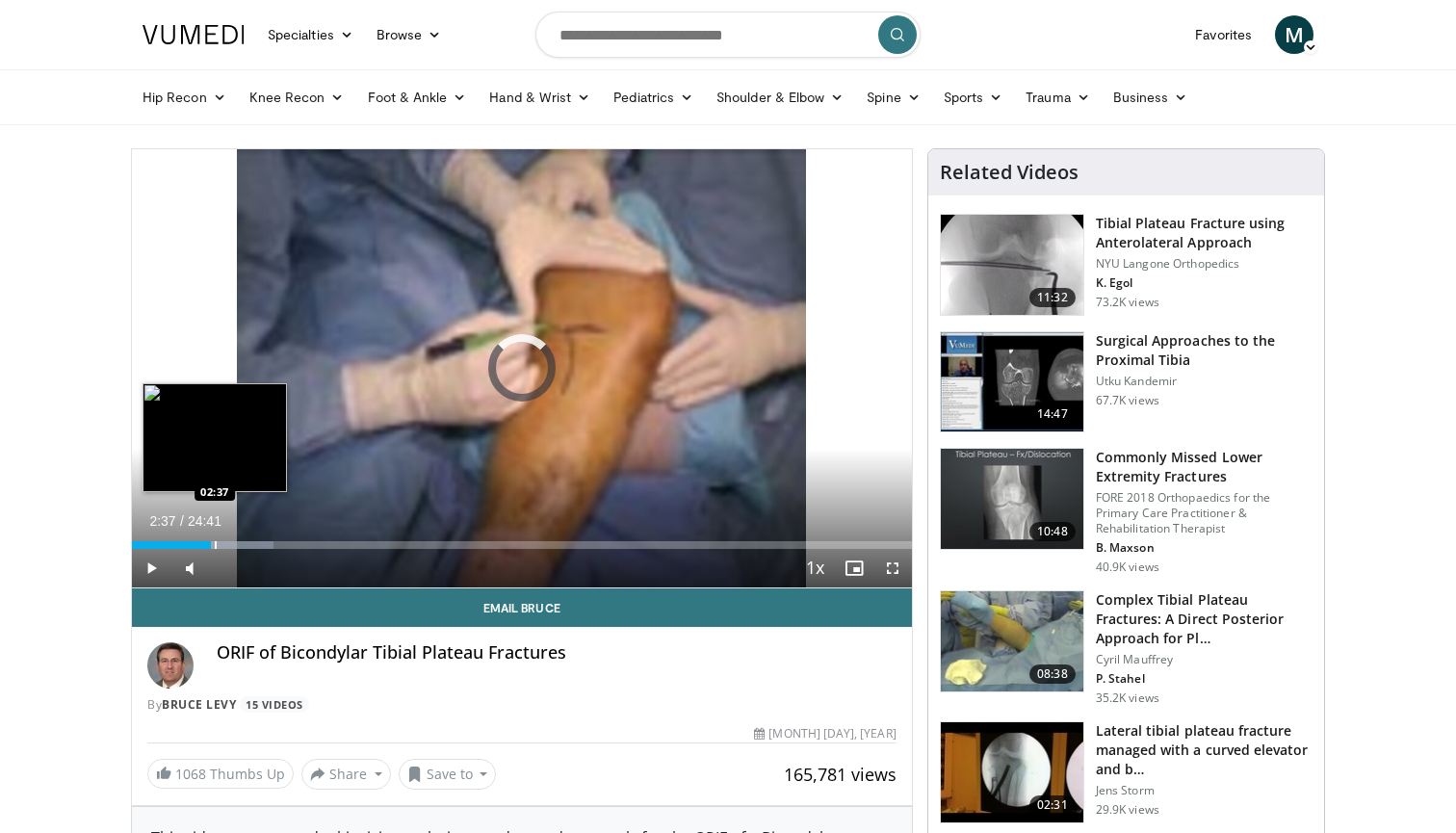 click at bounding box center (216, 545) 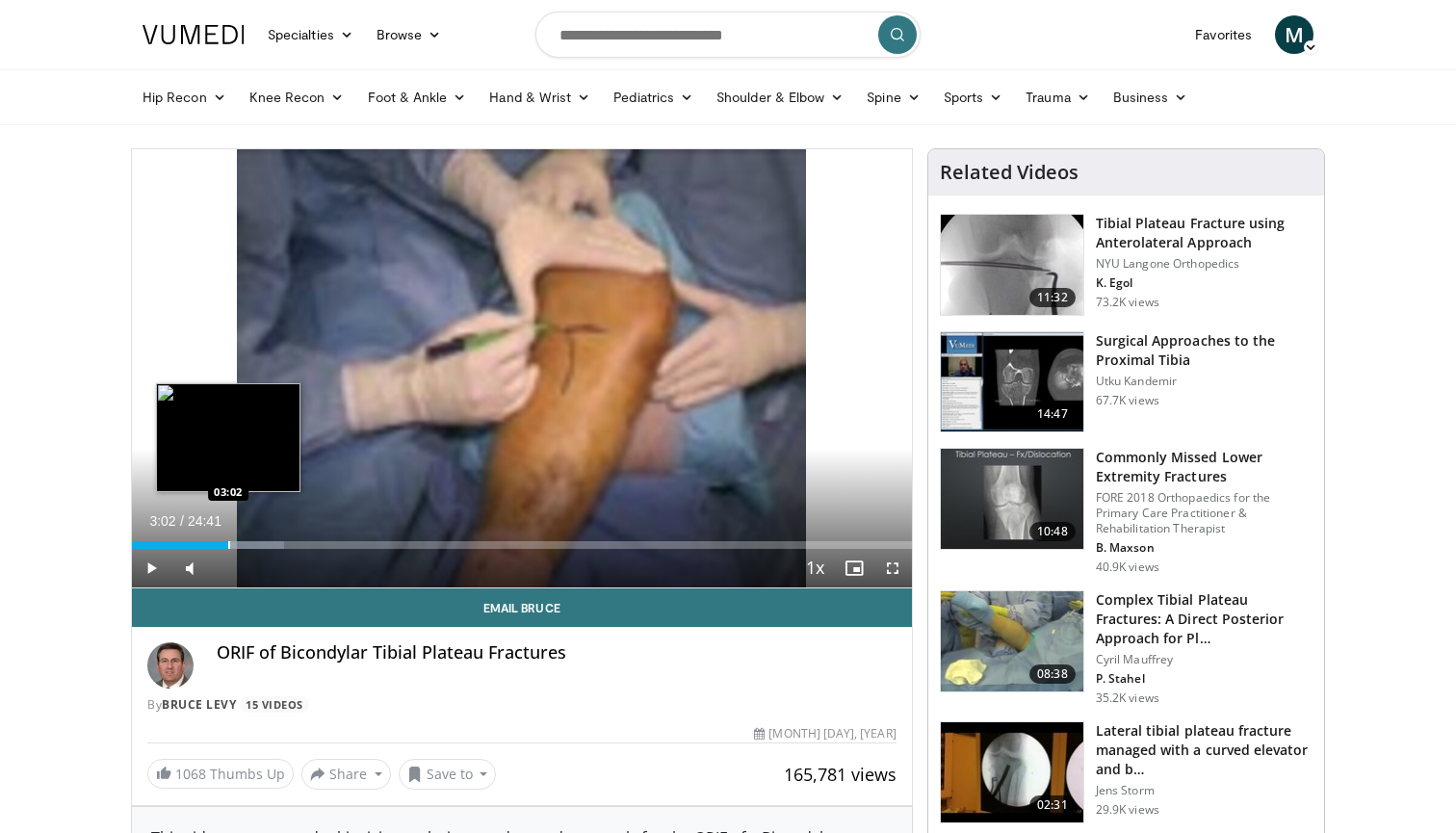 click at bounding box center [229, 545] 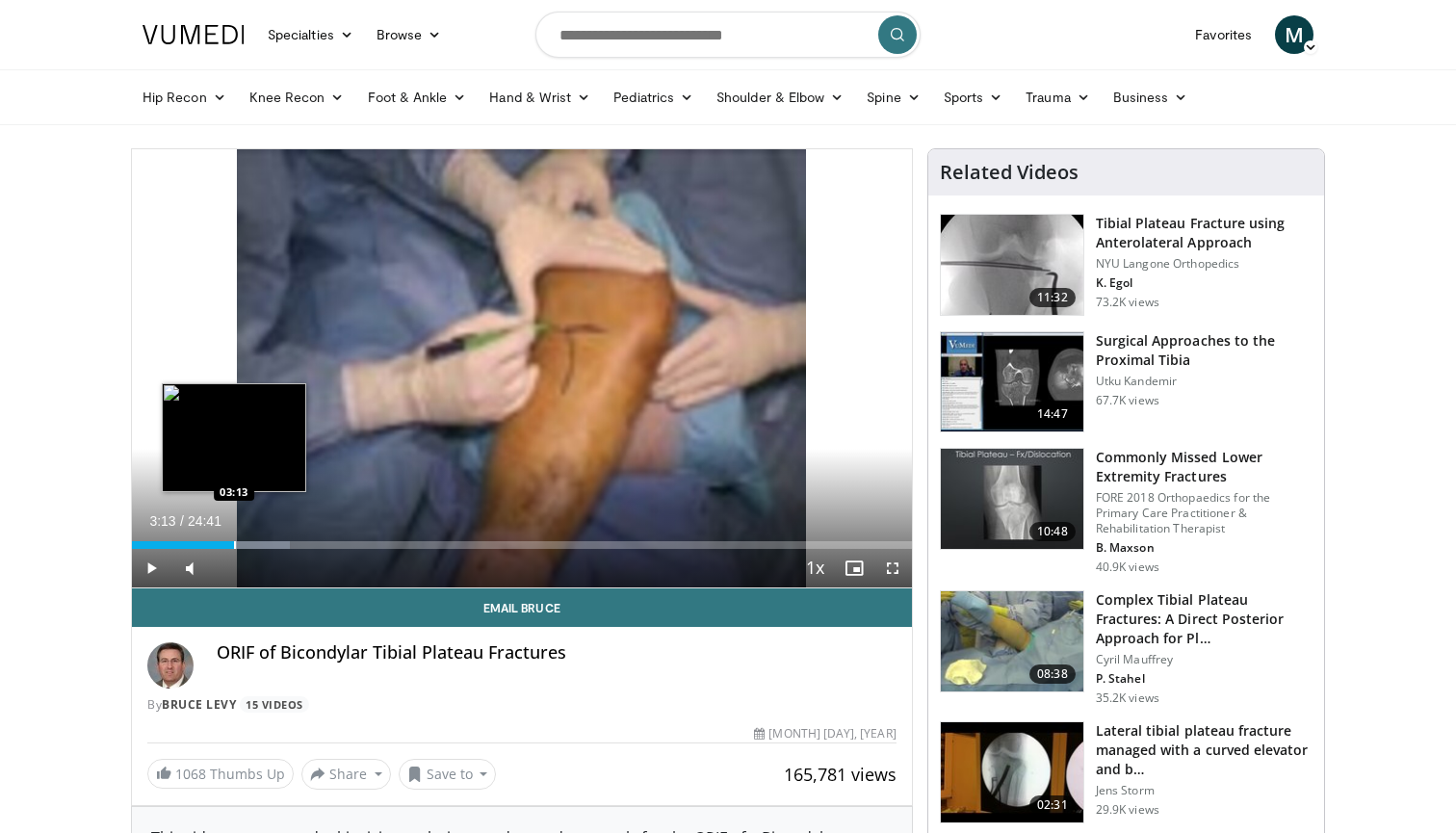 click at bounding box center [235, 545] 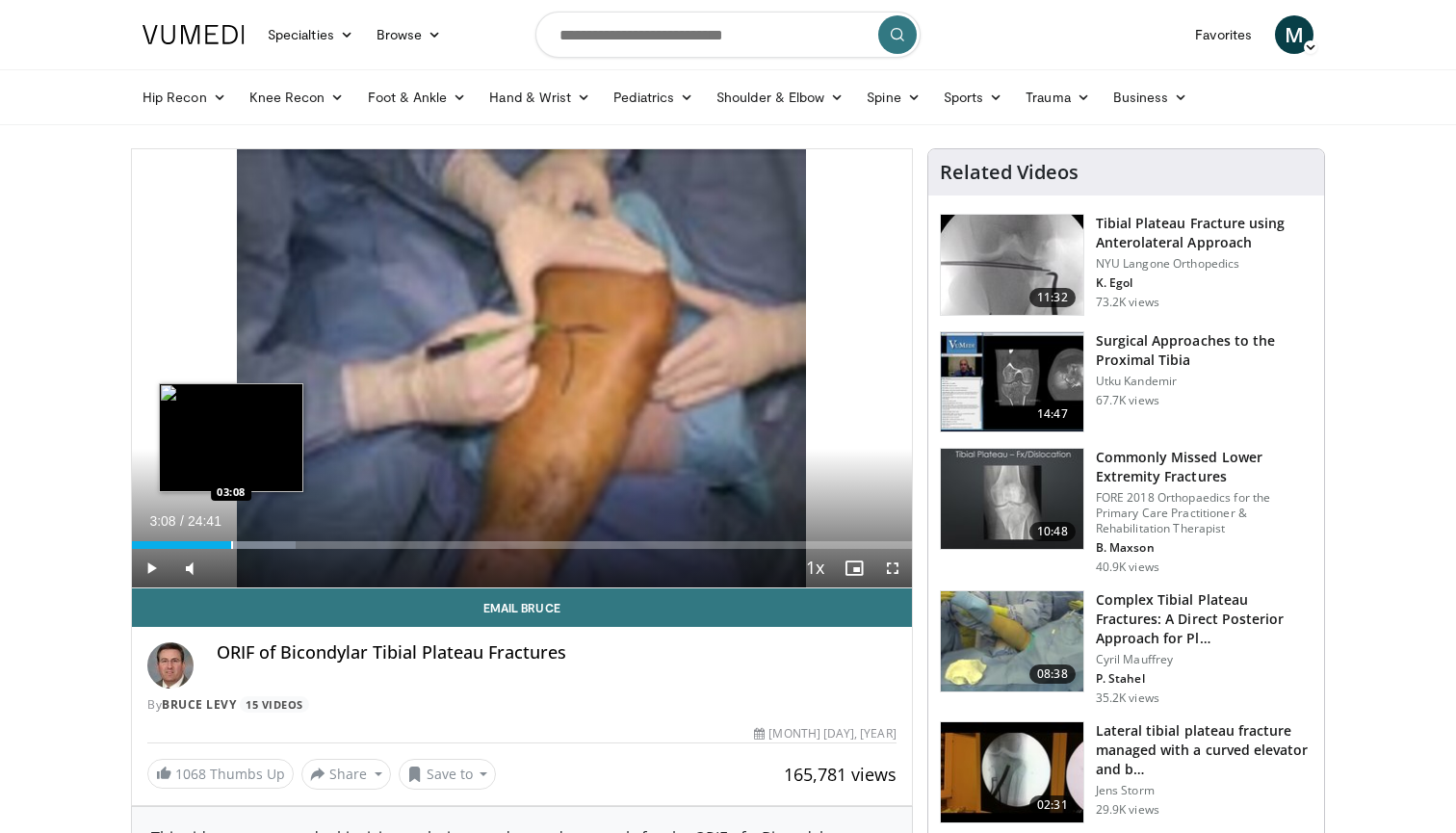 click at bounding box center [232, 545] 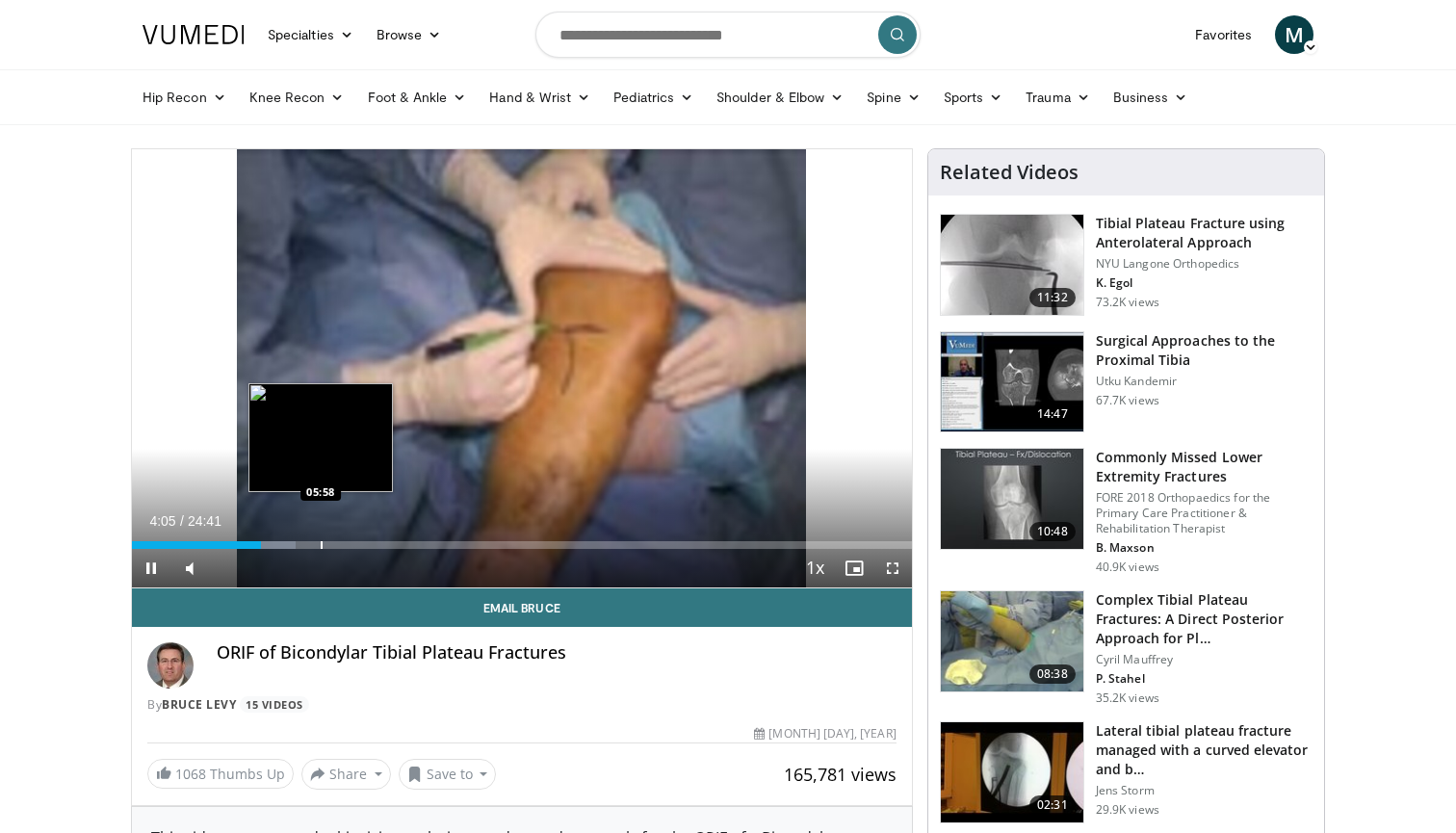 click on "Loaded : 20.94% [TIME] [TIME]" at bounding box center (522, 539) 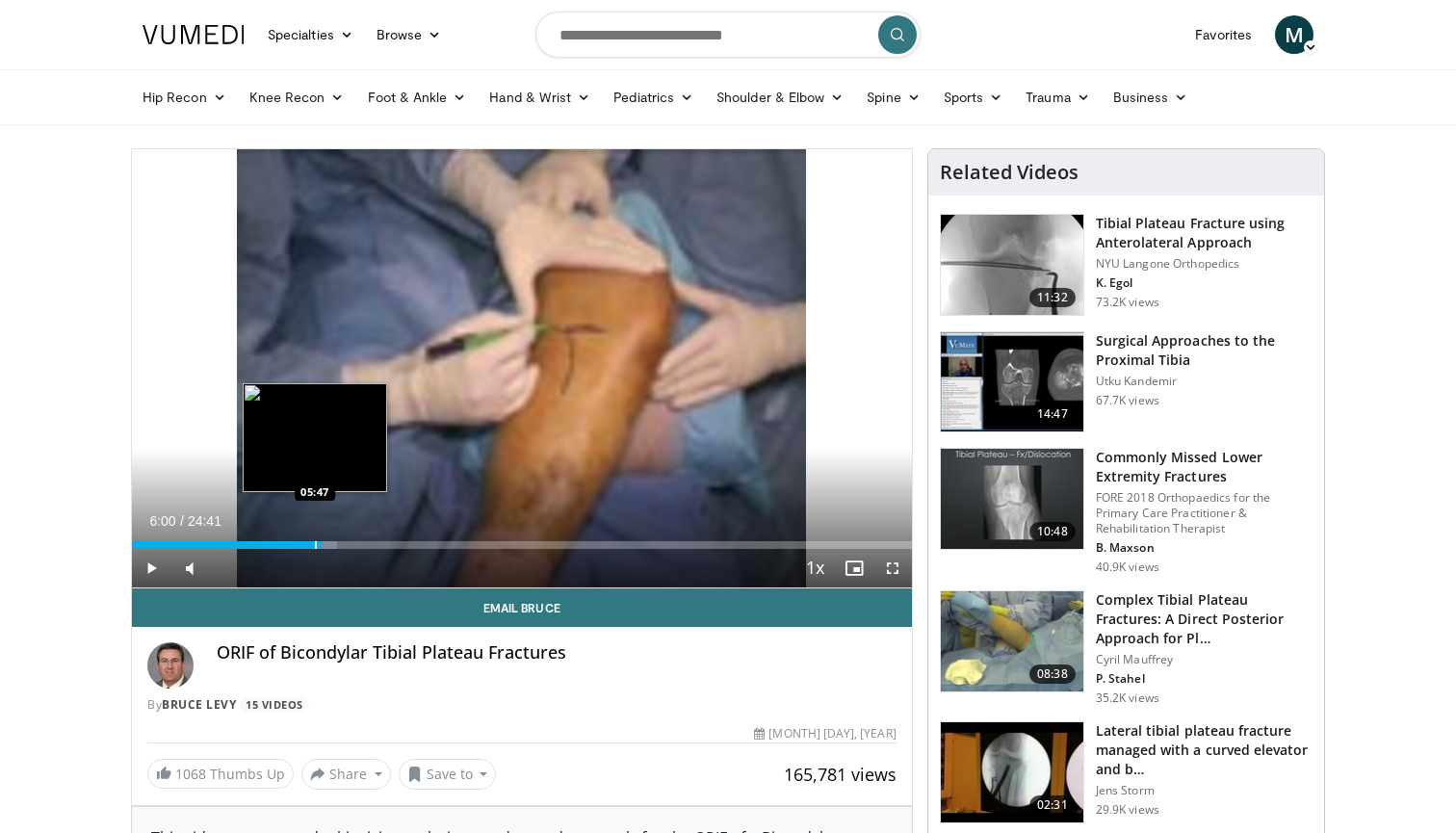 click at bounding box center [316, 545] 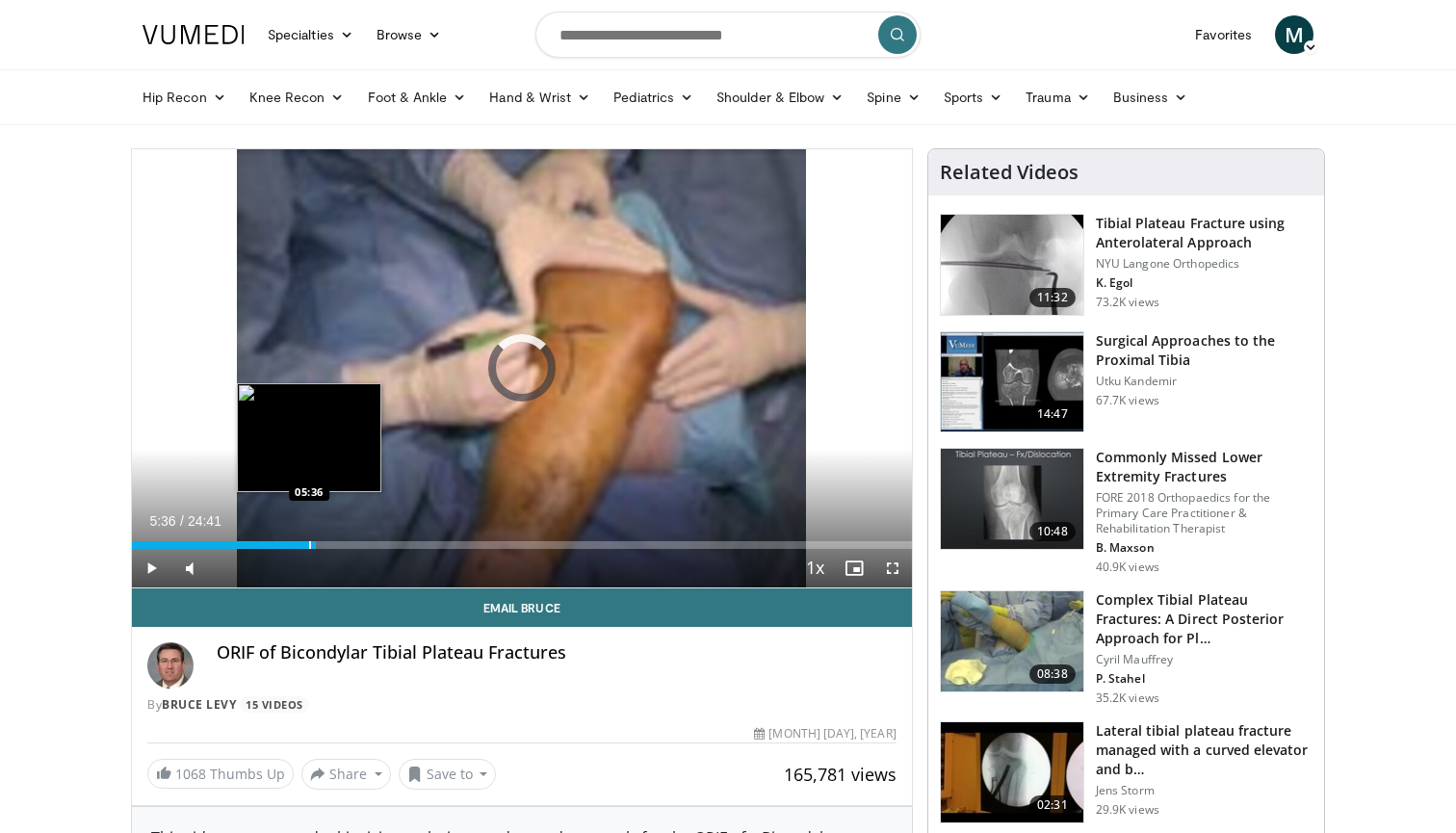 click at bounding box center (310, 545) 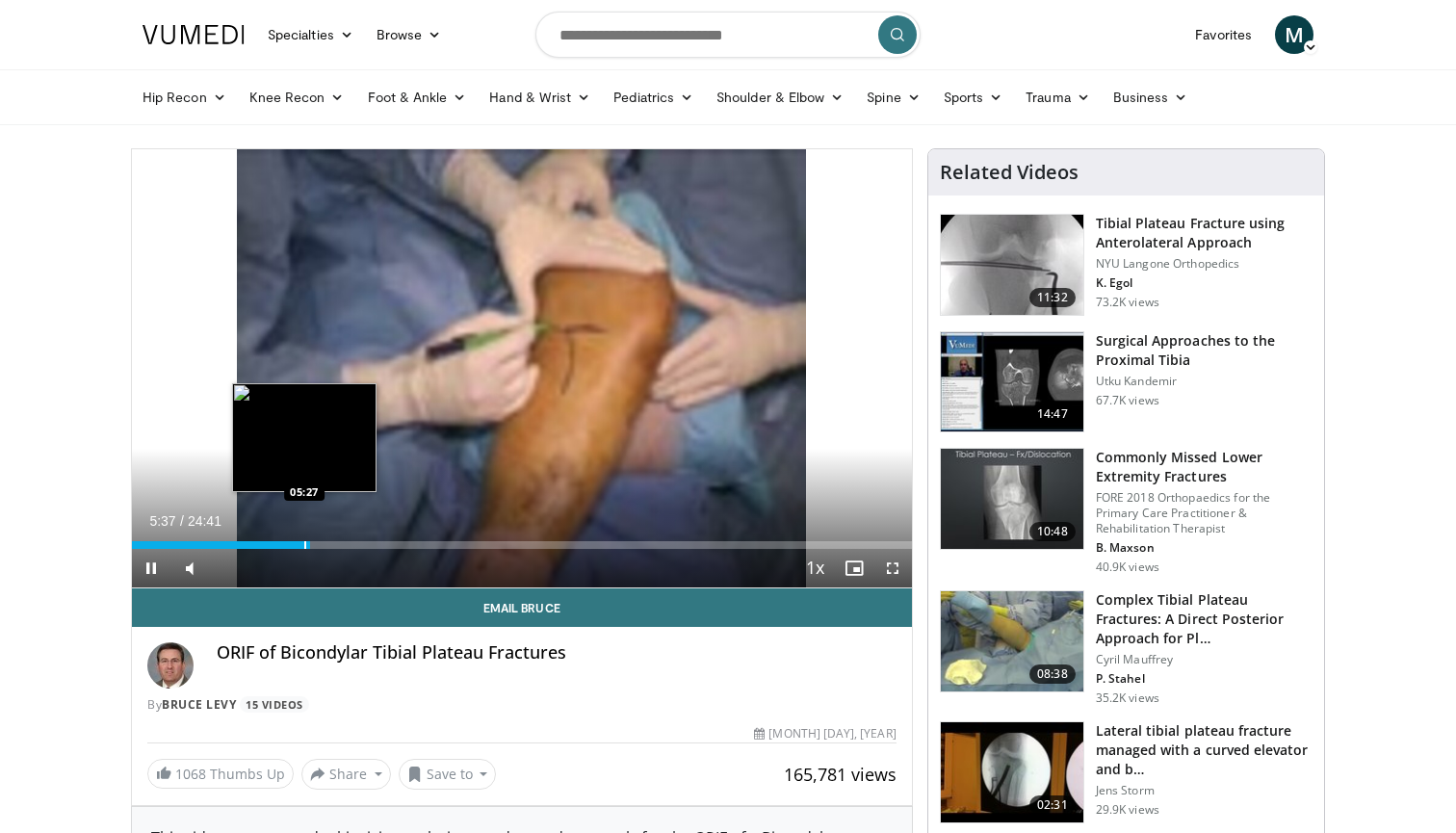click at bounding box center [305, 545] 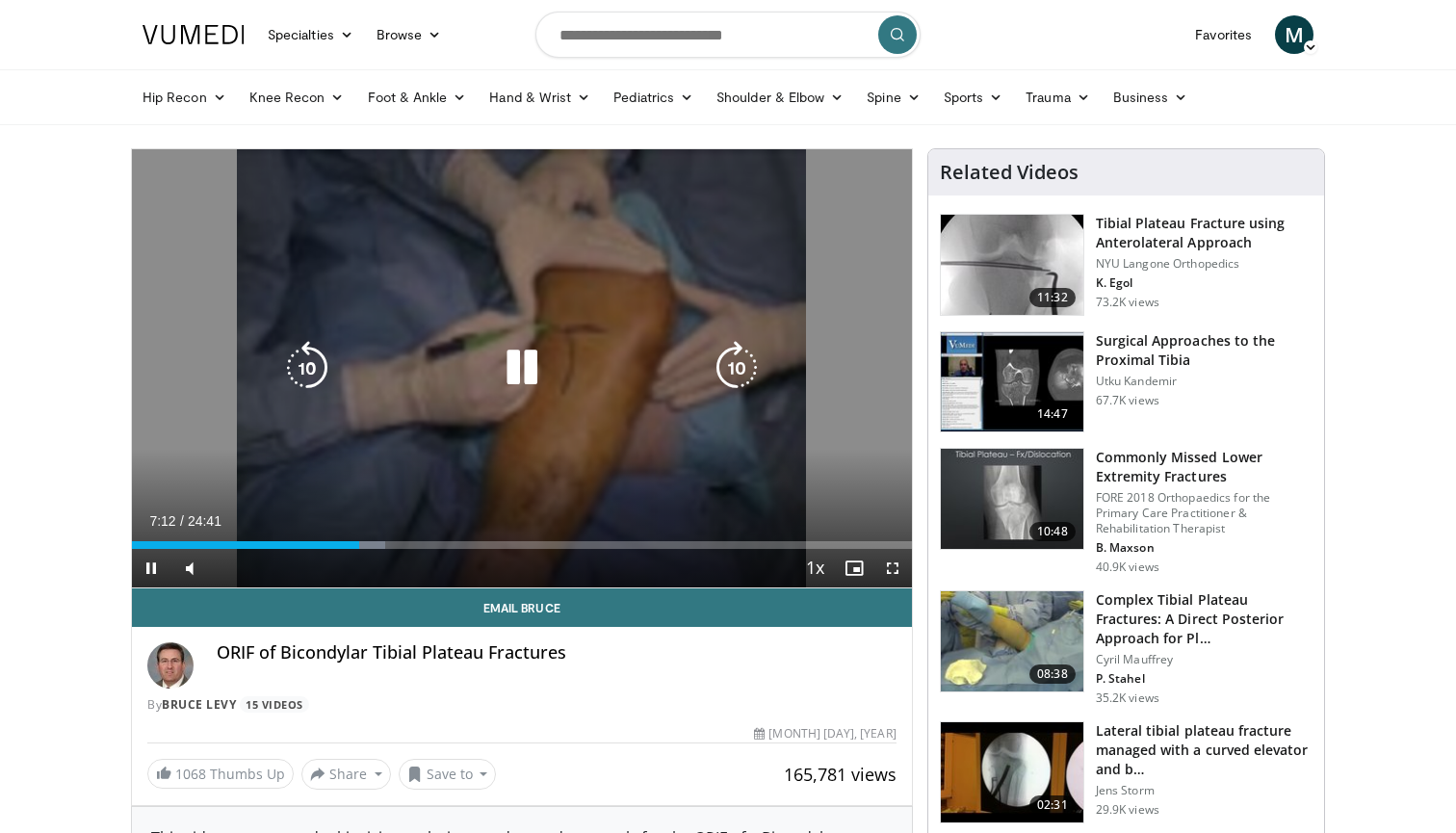 click at bounding box center [522, 368] 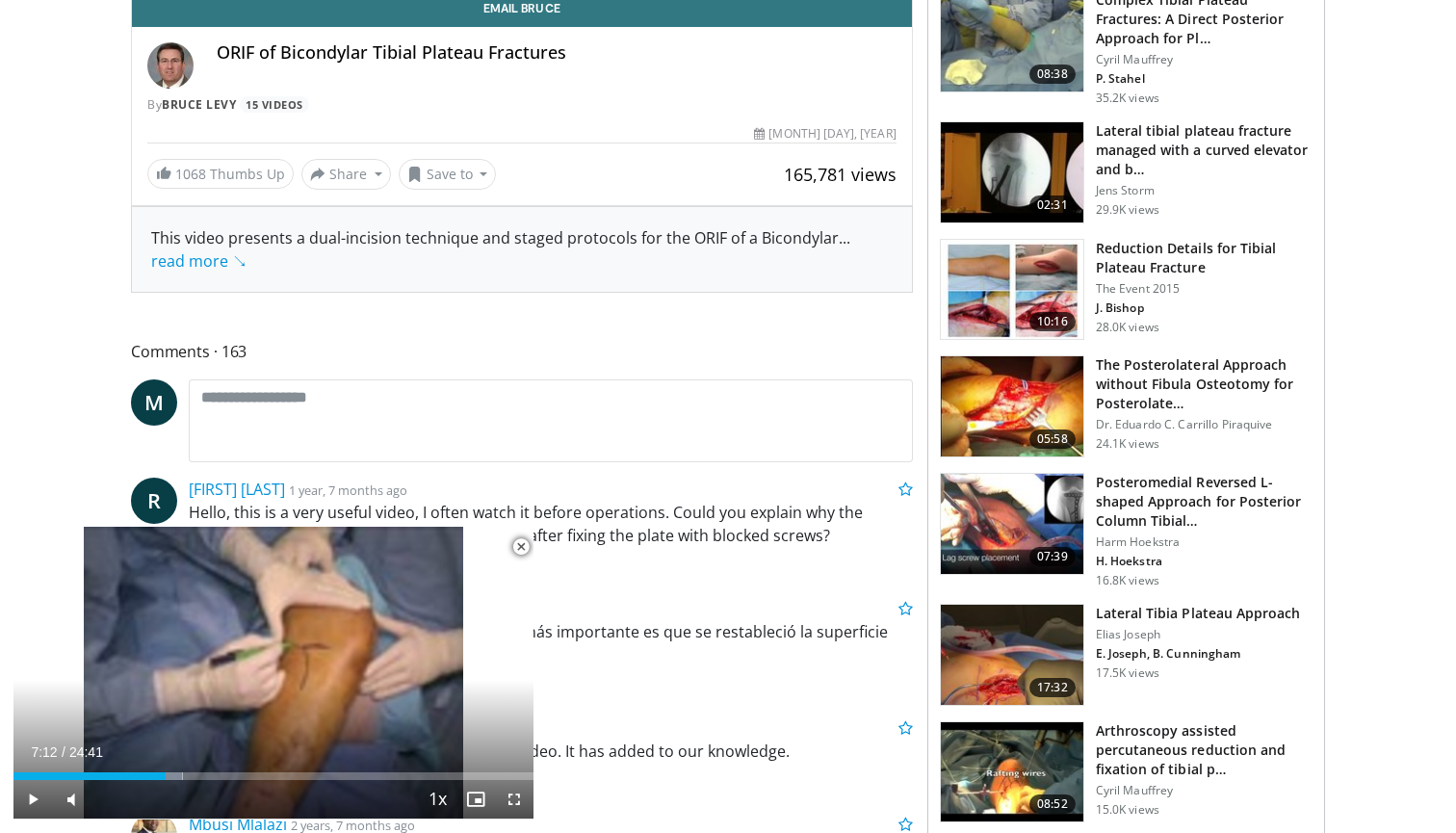 scroll, scrollTop: 601, scrollLeft: 0, axis: vertical 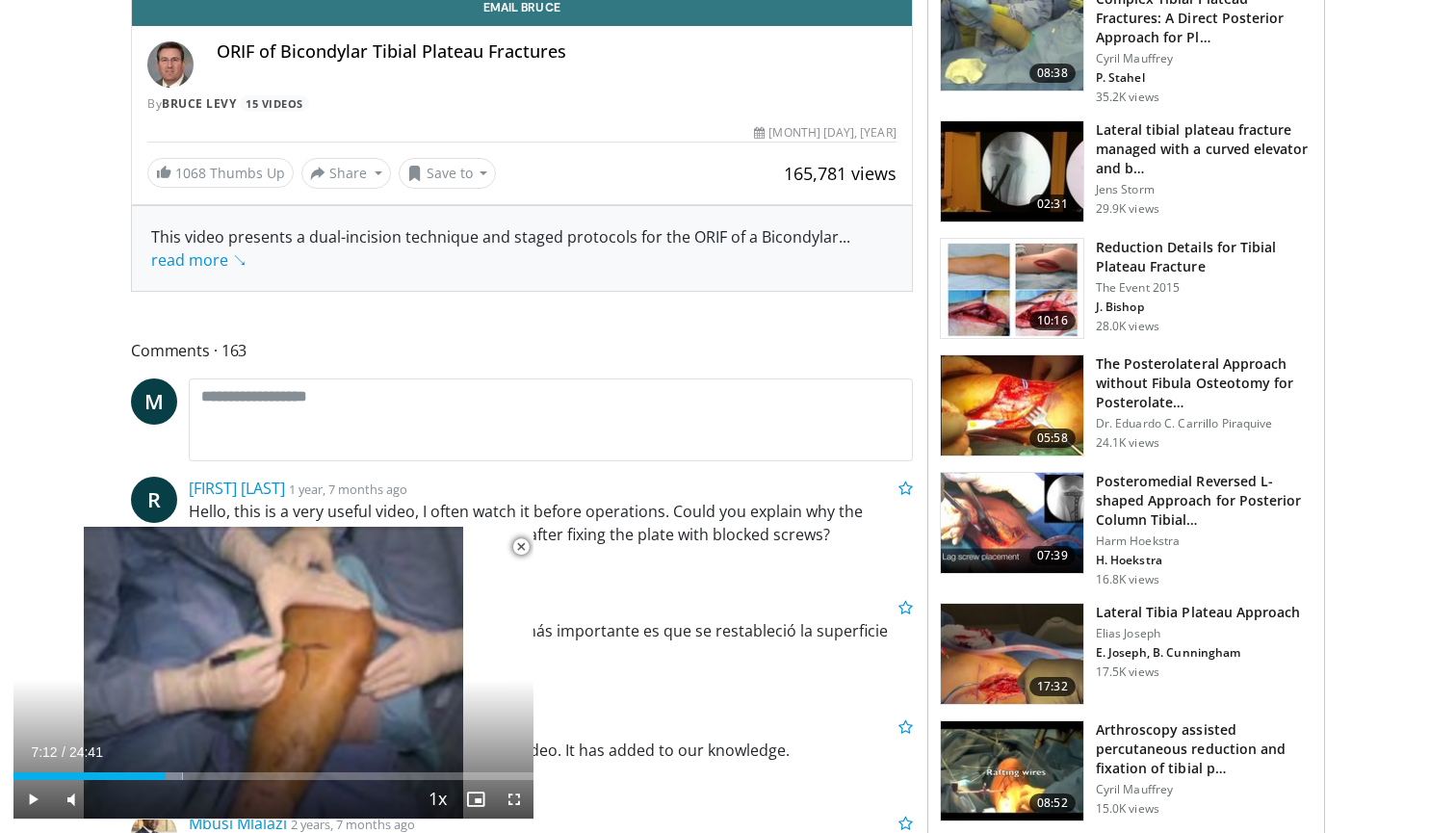 click at bounding box center [1012, 523] 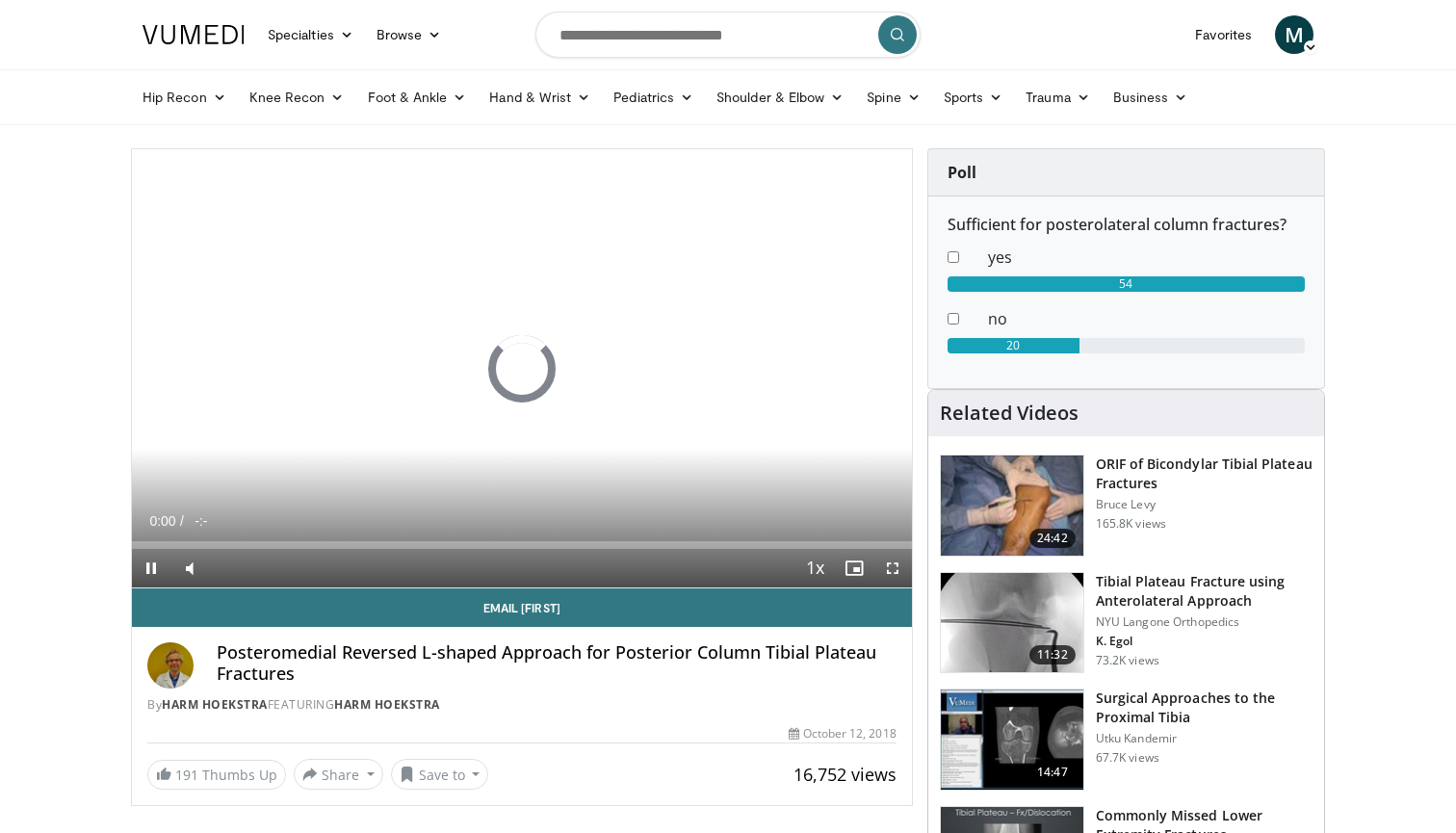 scroll, scrollTop: 0, scrollLeft: 0, axis: both 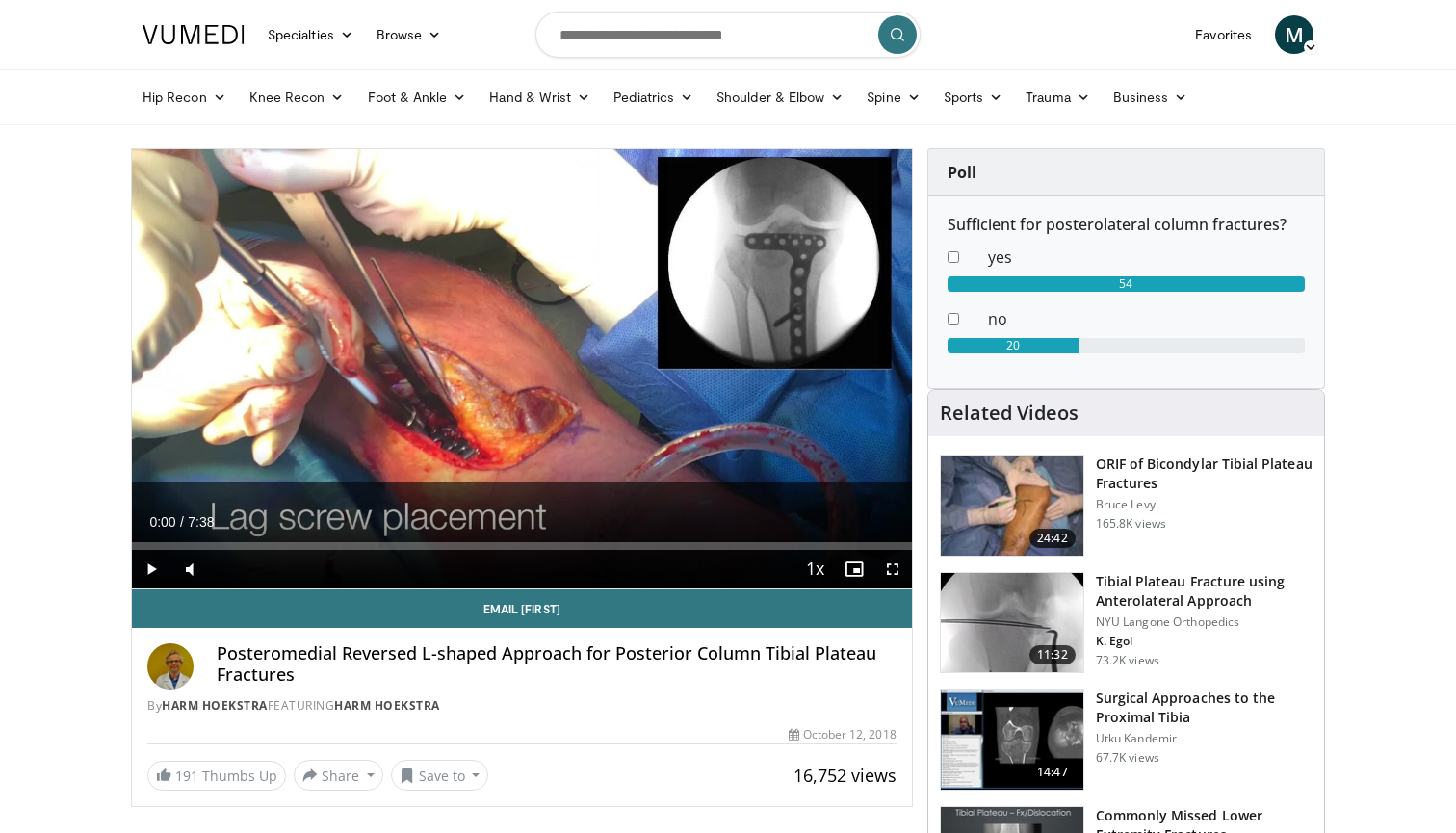 click at bounding box center (151, 569) 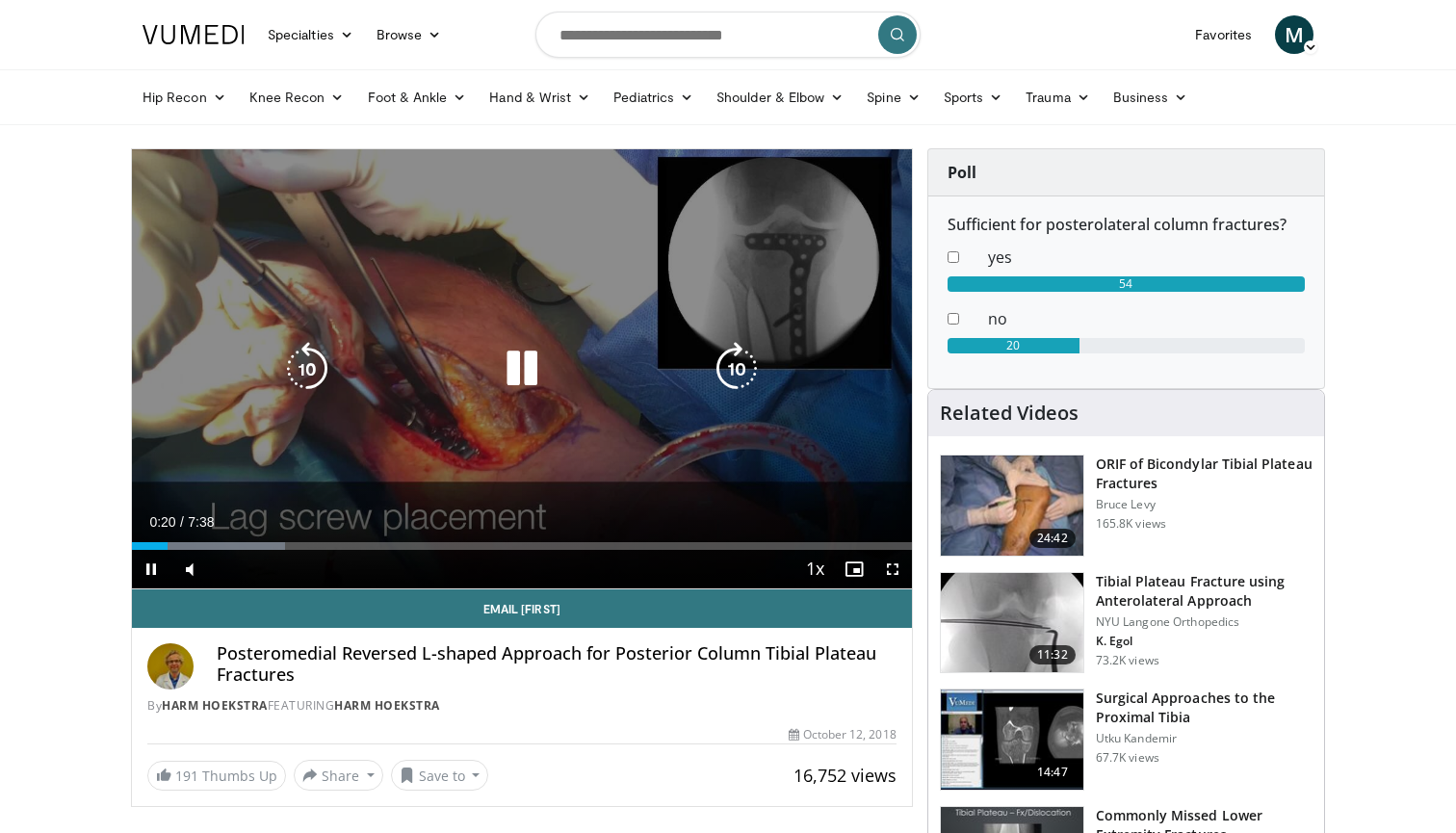 click on "10 seconds
Tap to unmute" at bounding box center (522, 369) 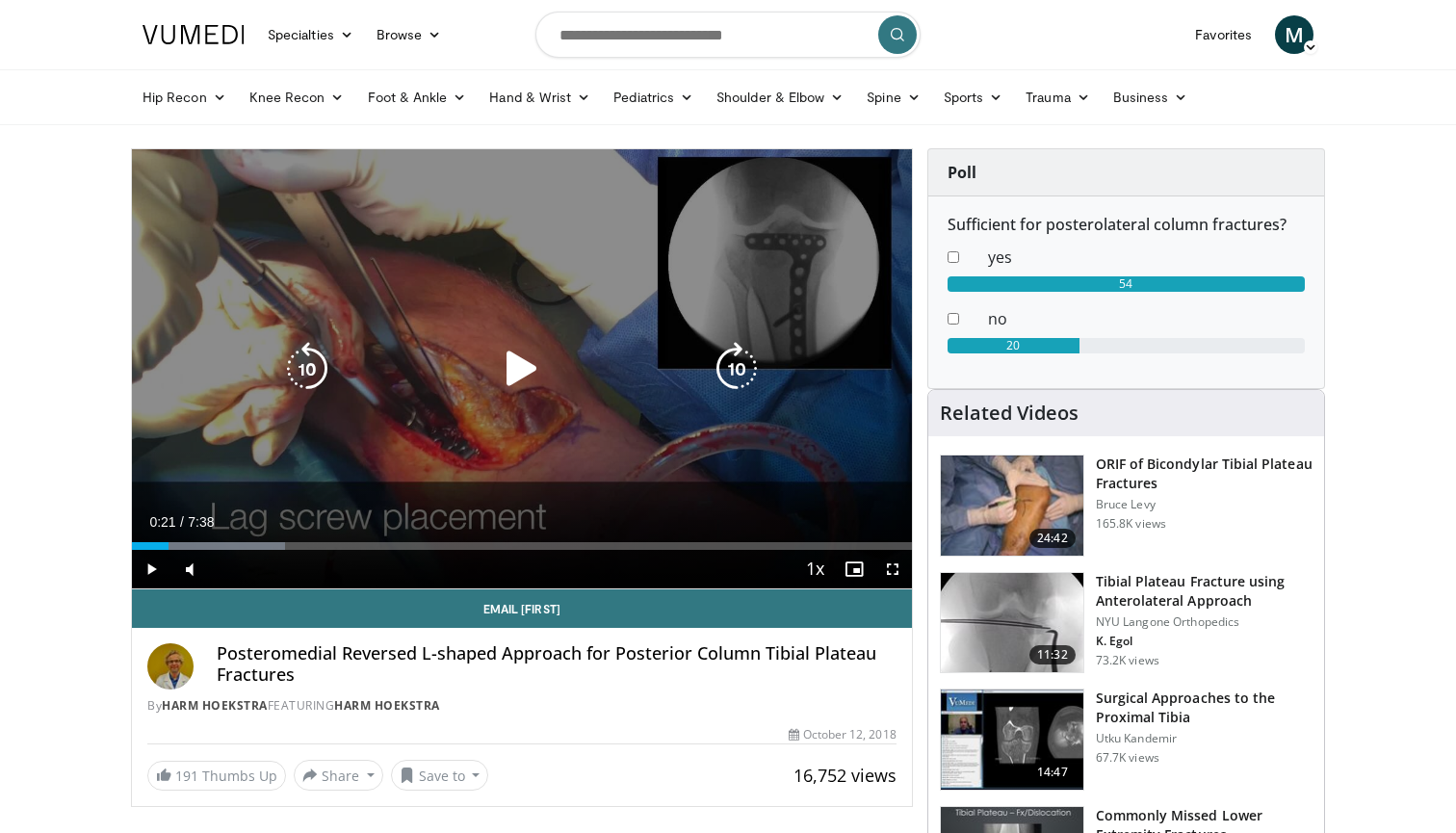 click on "10 seconds
Tap to unmute" at bounding box center [522, 369] 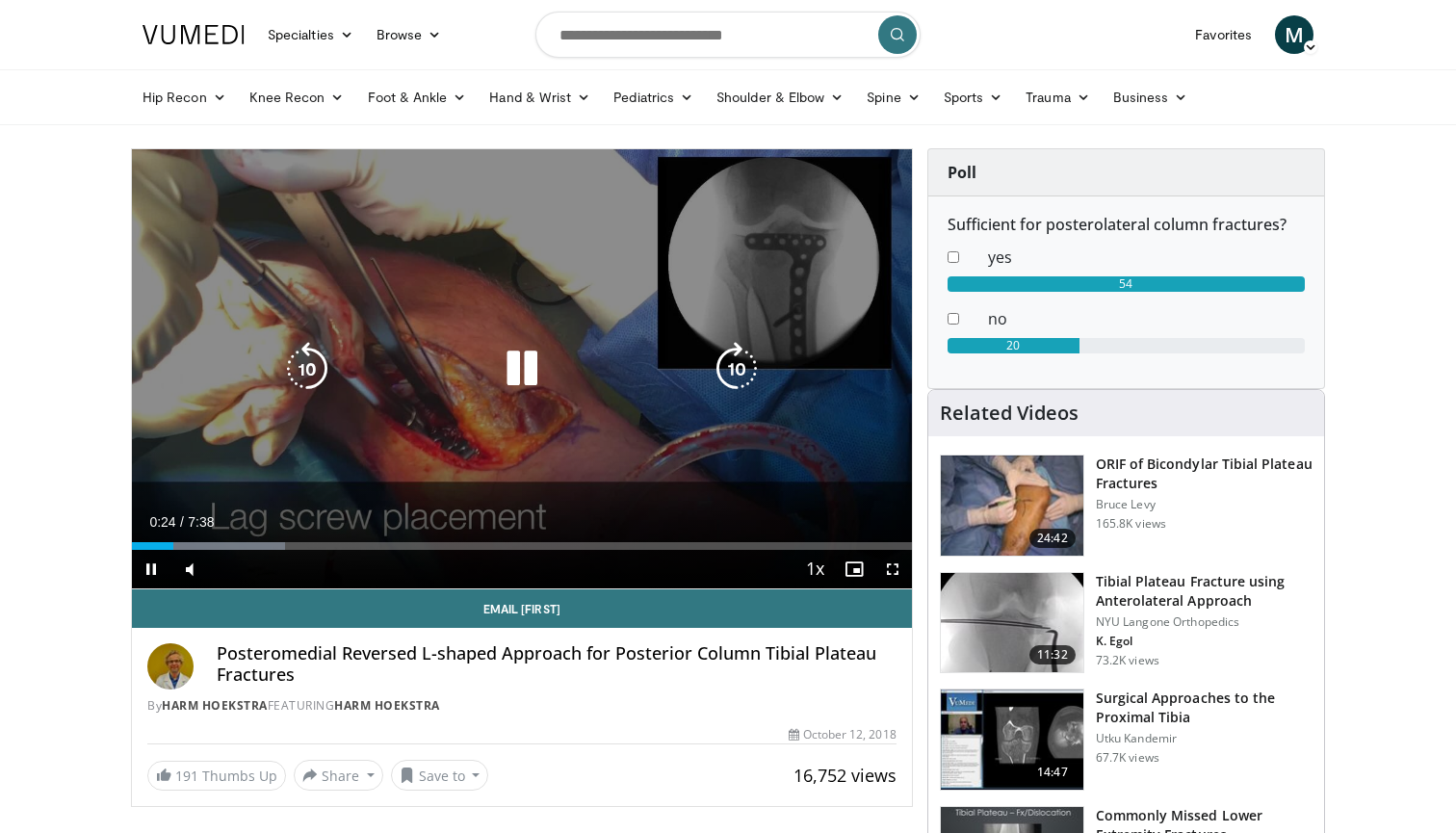 click on "10 seconds
Tap to unmute" at bounding box center (522, 369) 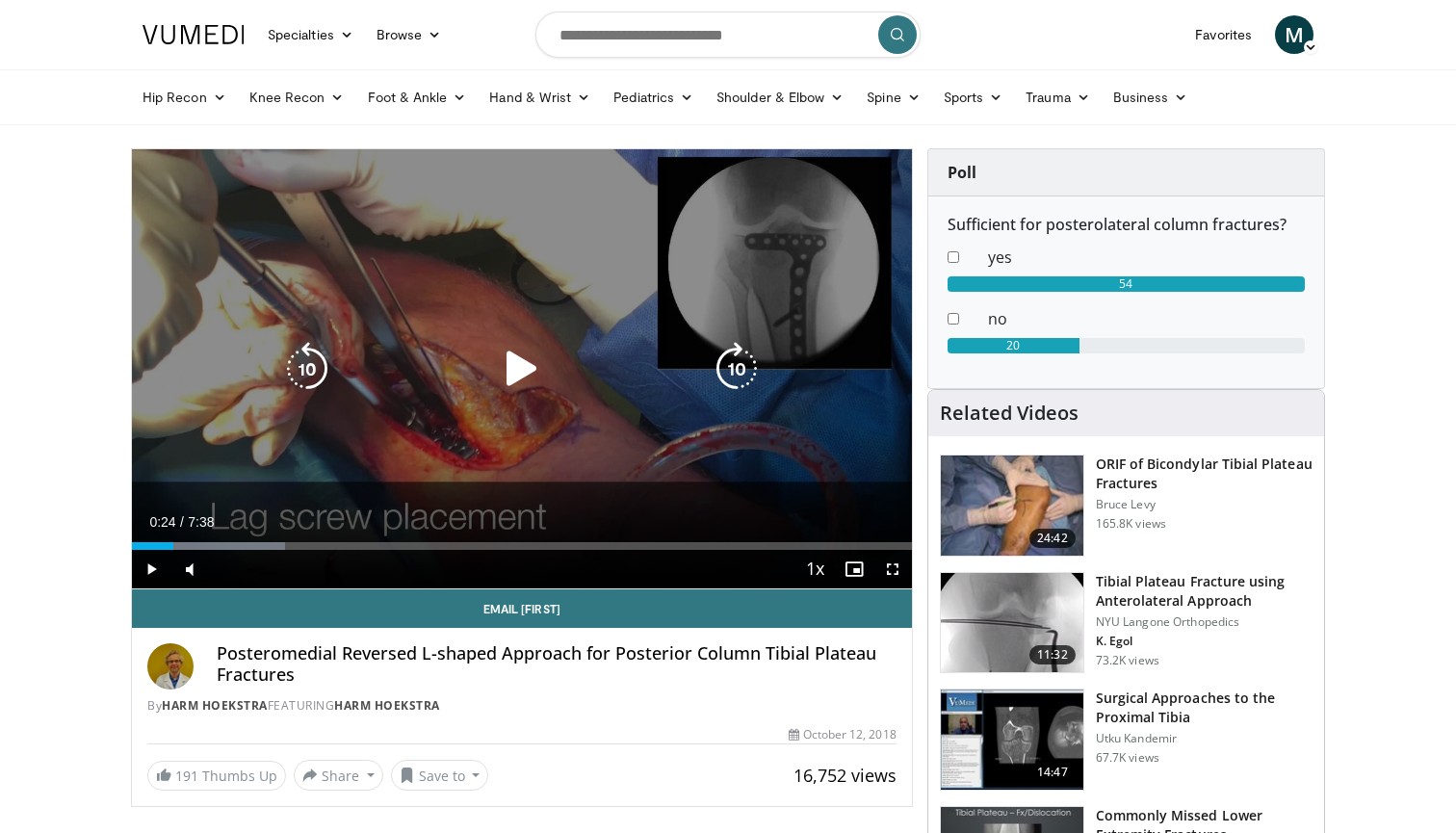 click on "10 seconds
Tap to unmute" at bounding box center [522, 369] 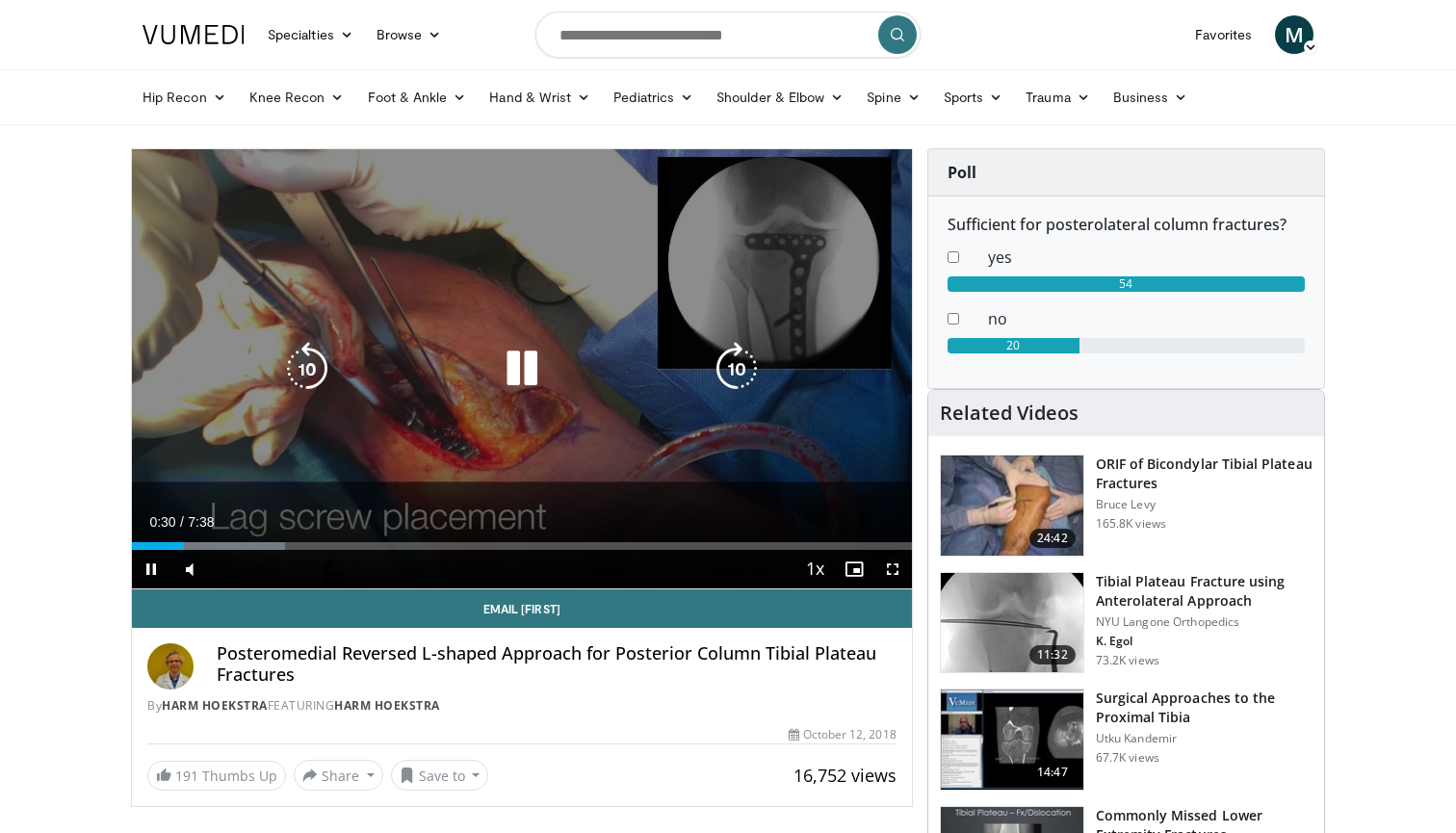 click on "10 seconds
Tap to unmute" at bounding box center (522, 369) 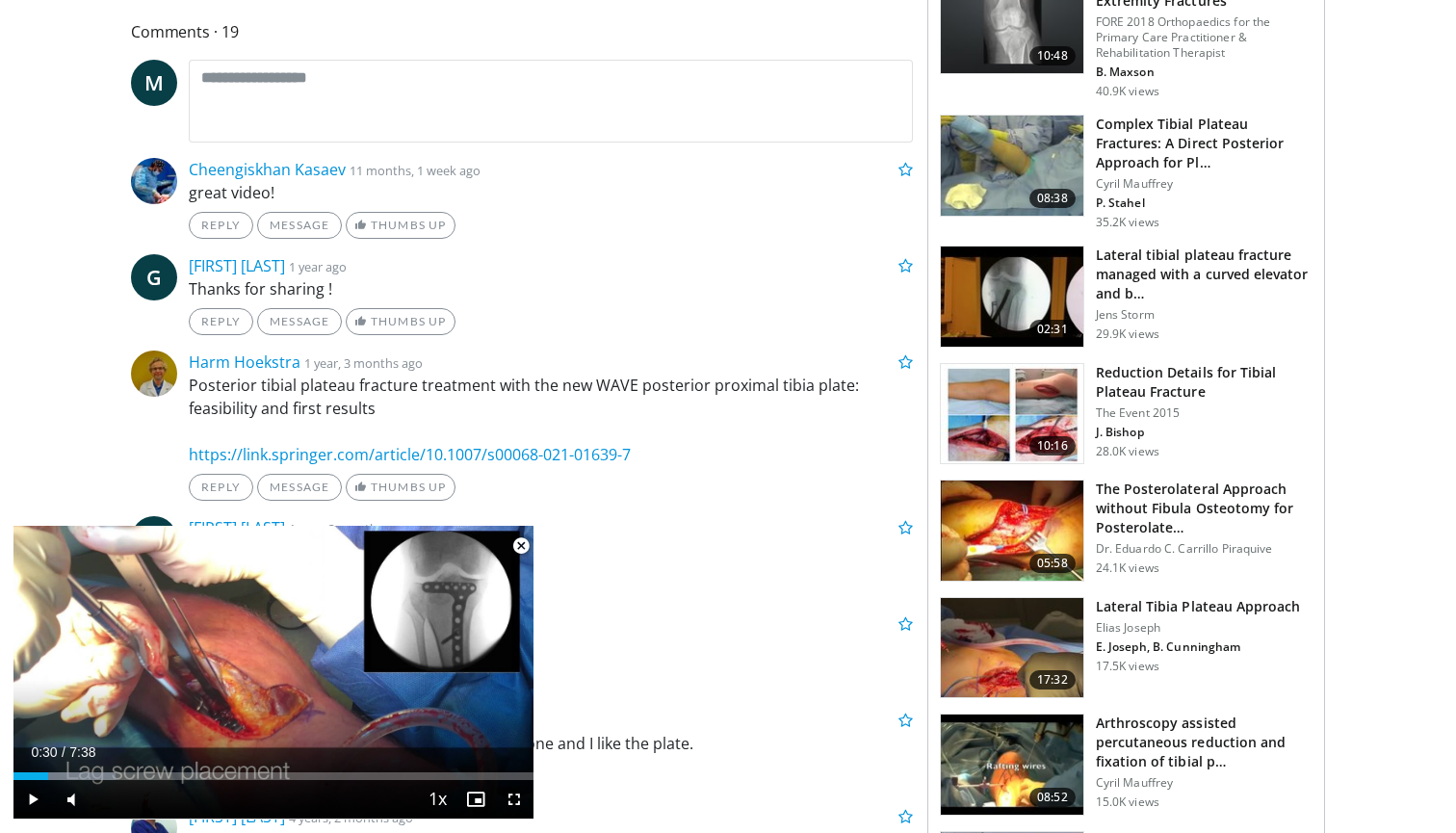 scroll, scrollTop: 838, scrollLeft: 0, axis: vertical 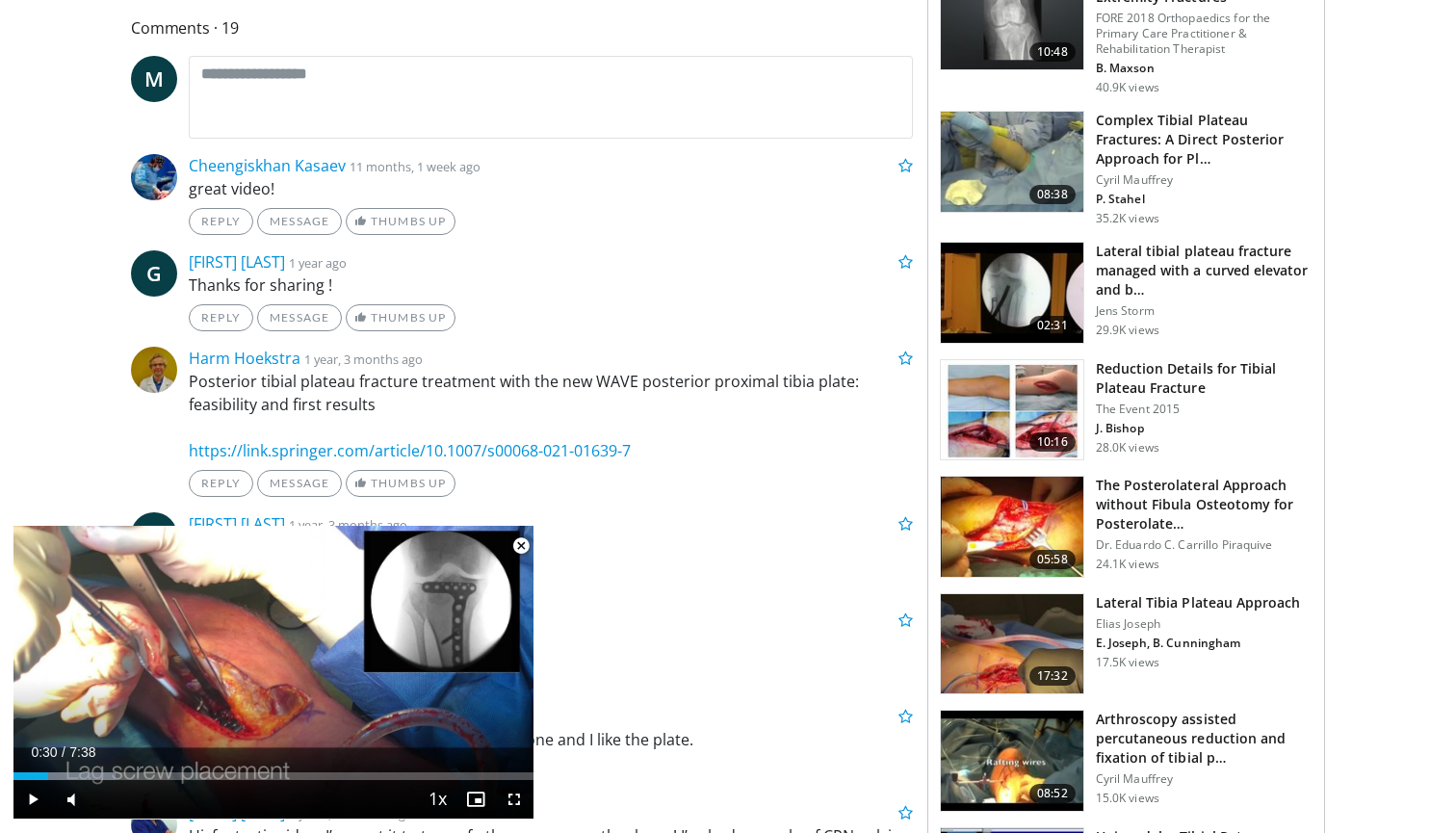 click at bounding box center (1012, 410) 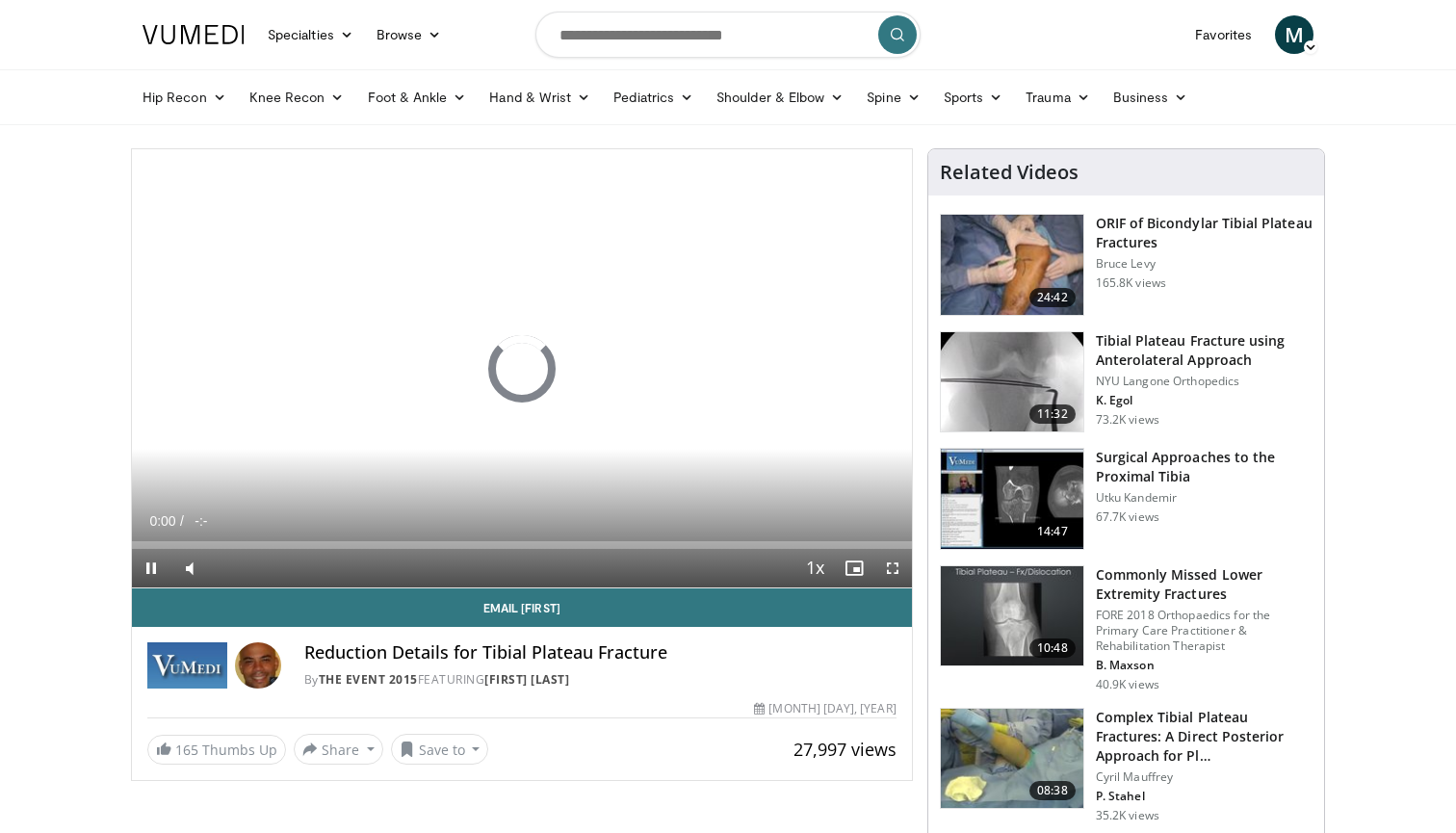 scroll, scrollTop: 0, scrollLeft: 0, axis: both 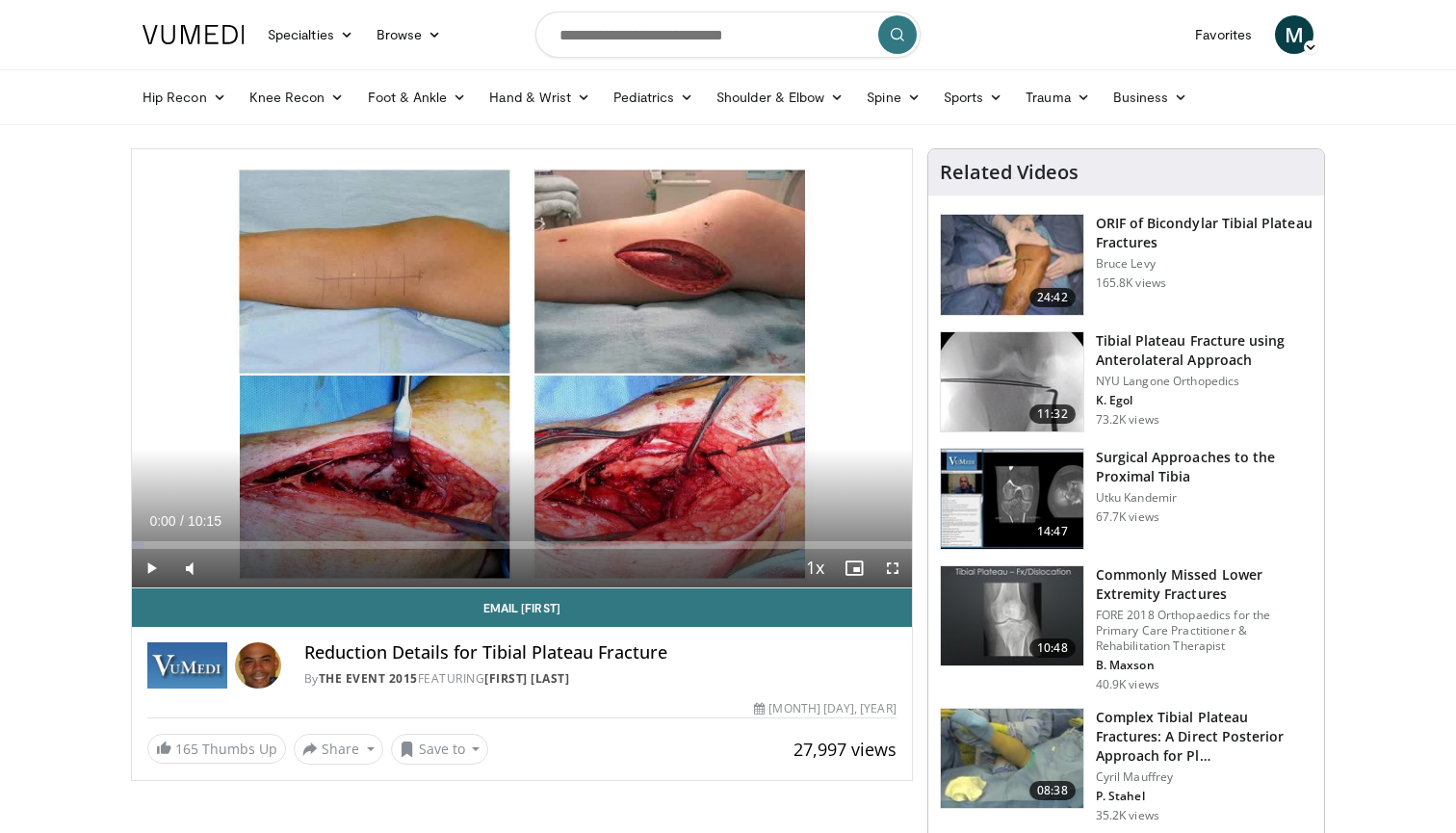click at bounding box center [151, 568] 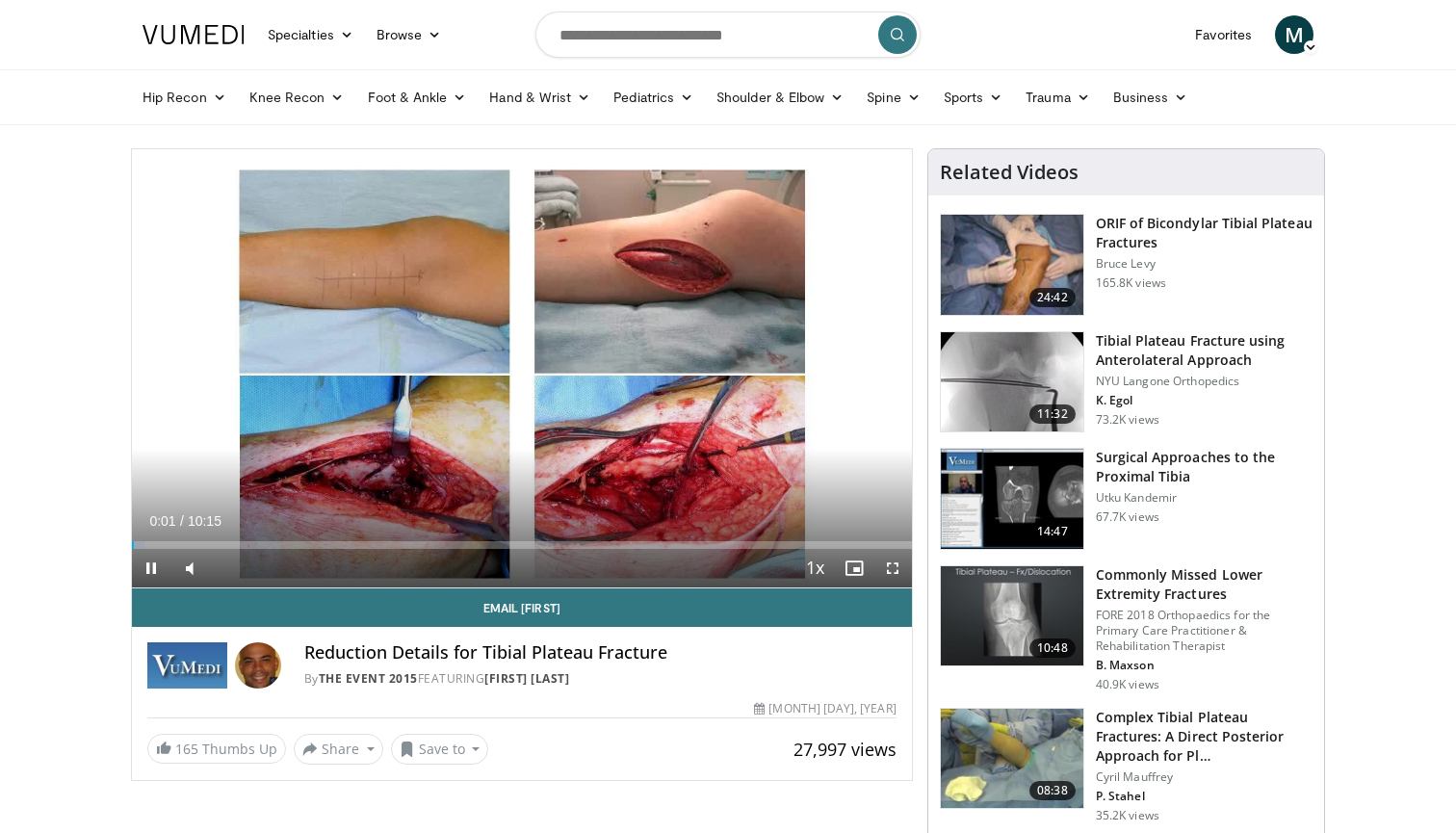 click at bounding box center (151, 568) 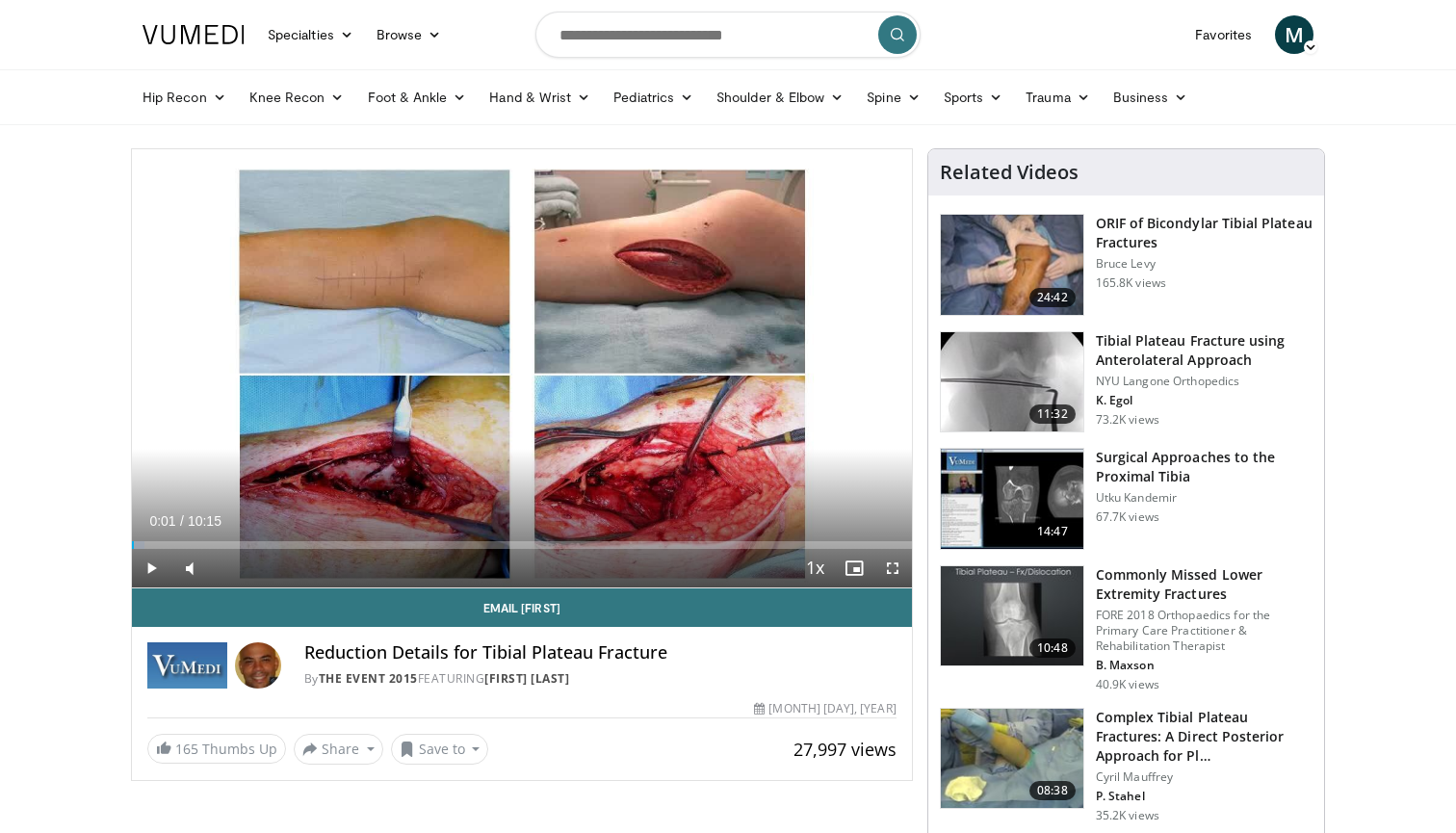 click at bounding box center (151, 568) 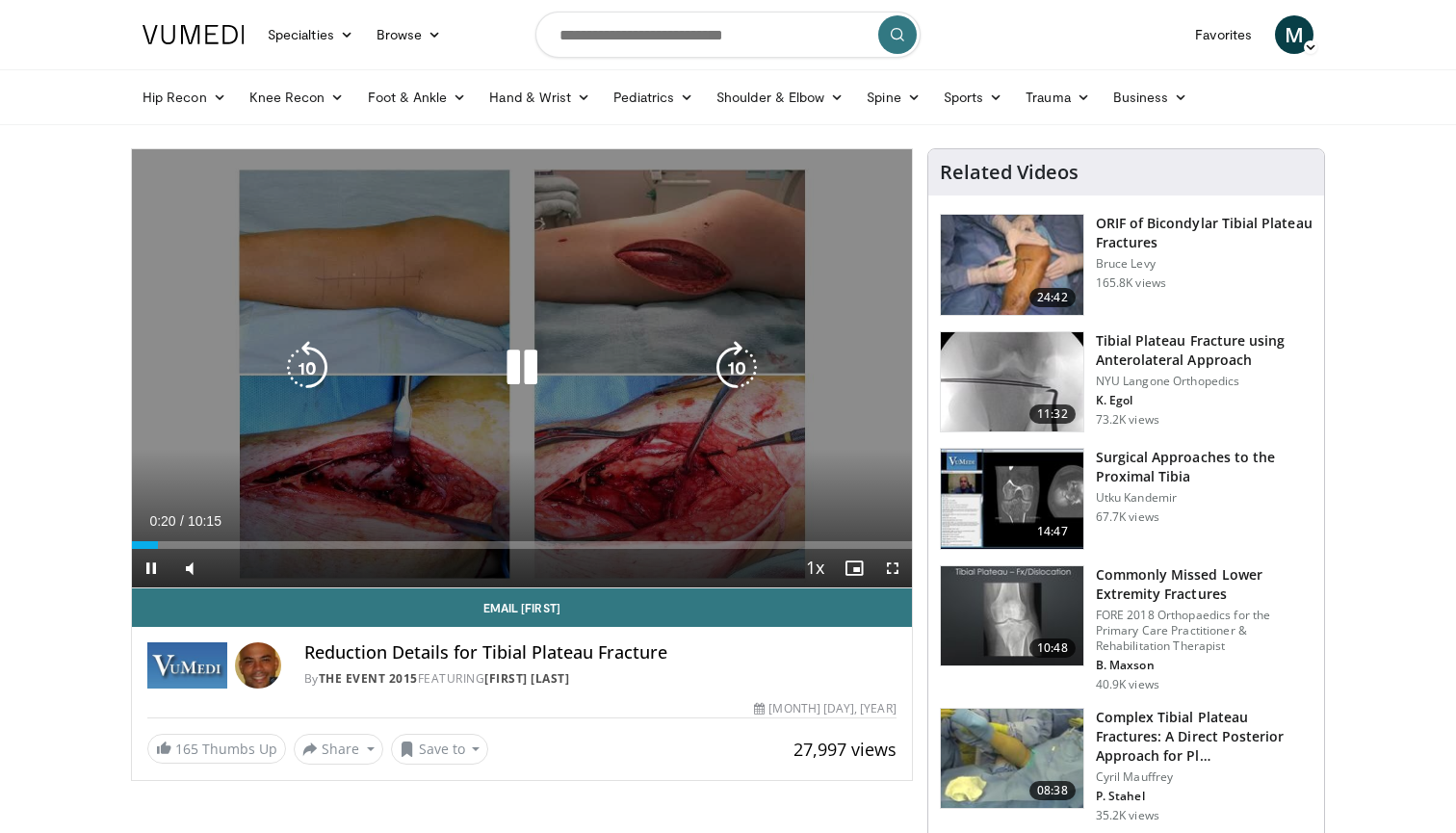 click on "10 seconds
Tap to unmute" at bounding box center [522, 368] 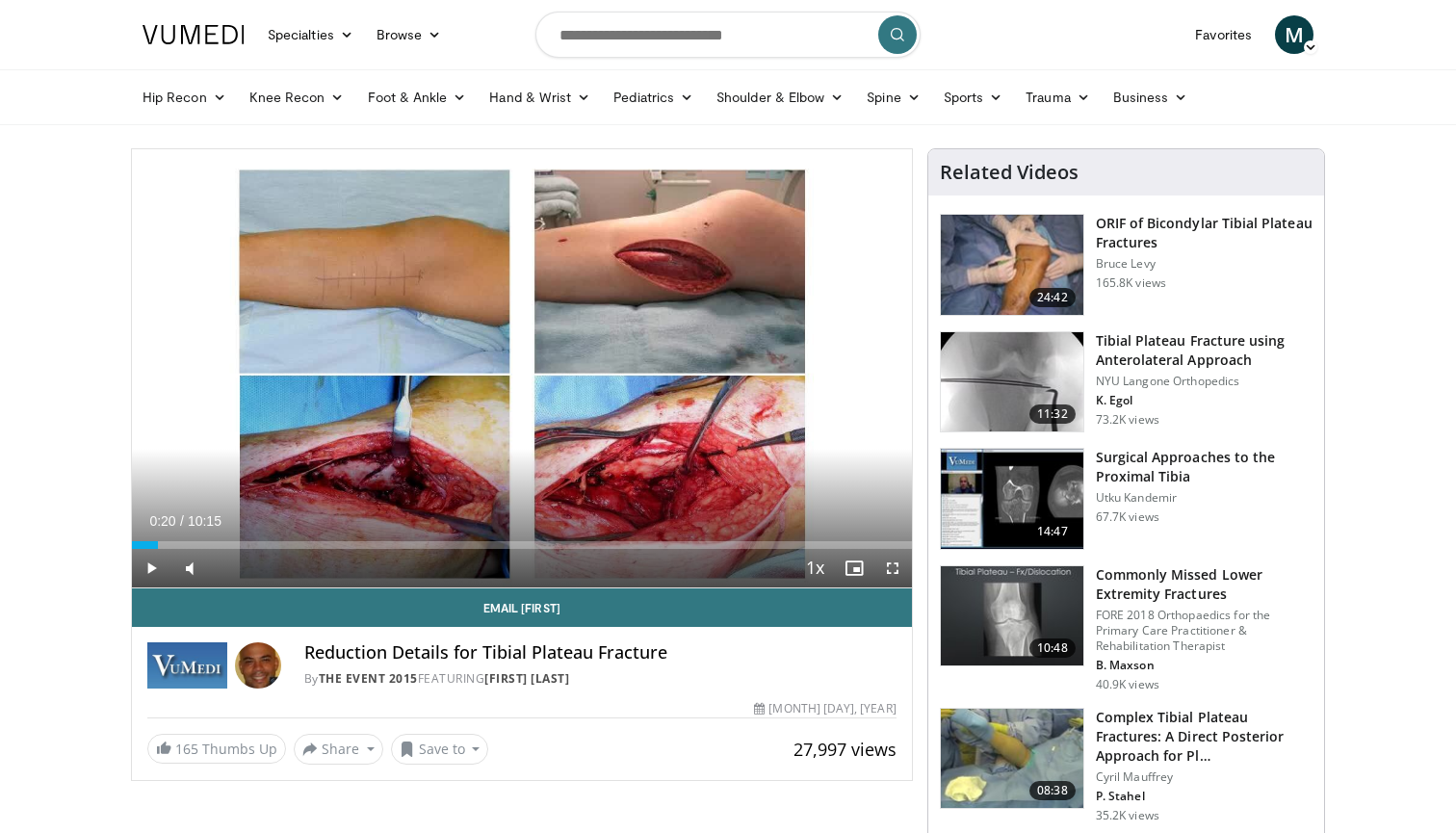 click at bounding box center [151, 568] 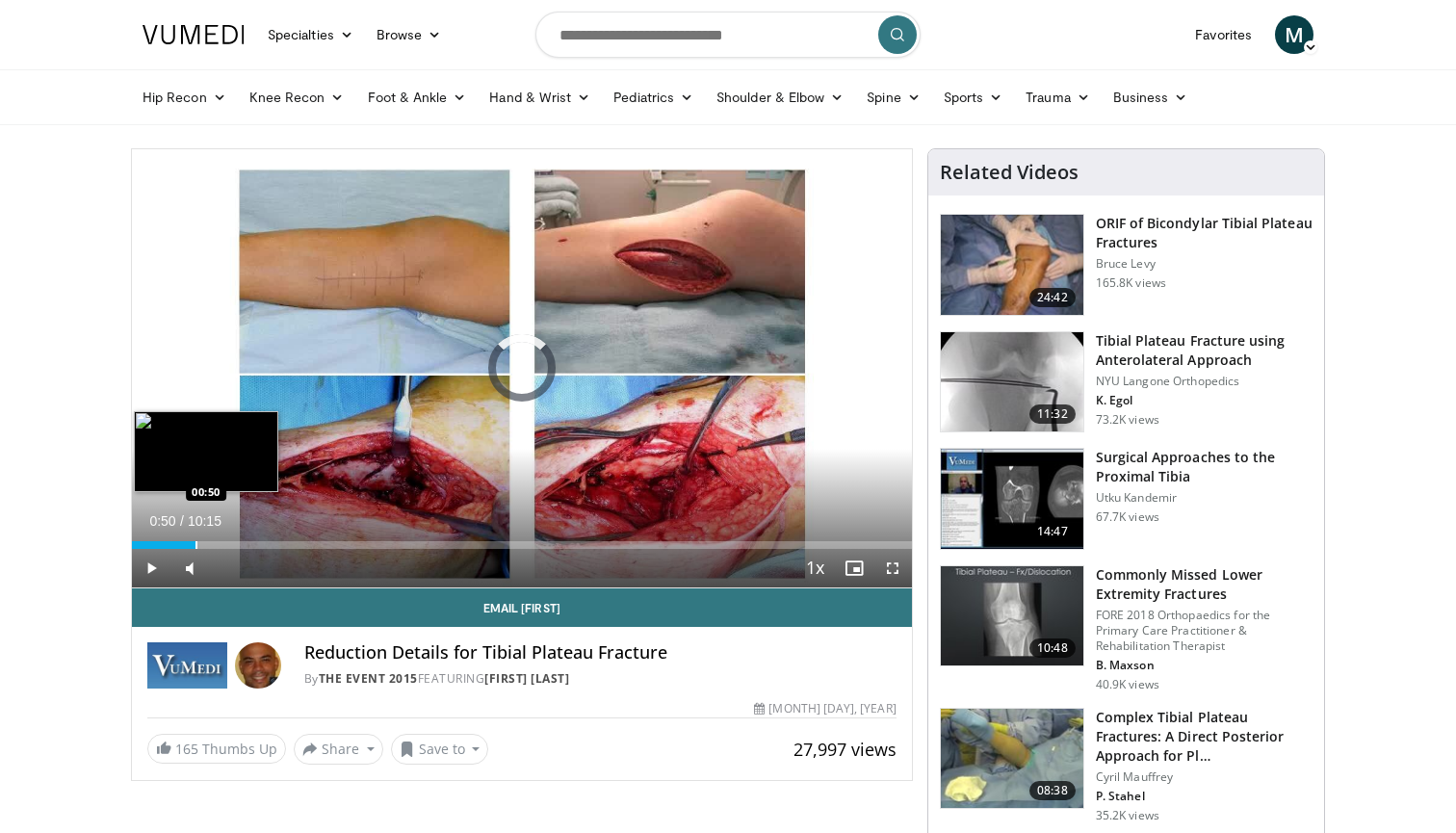 click at bounding box center [196, 545] 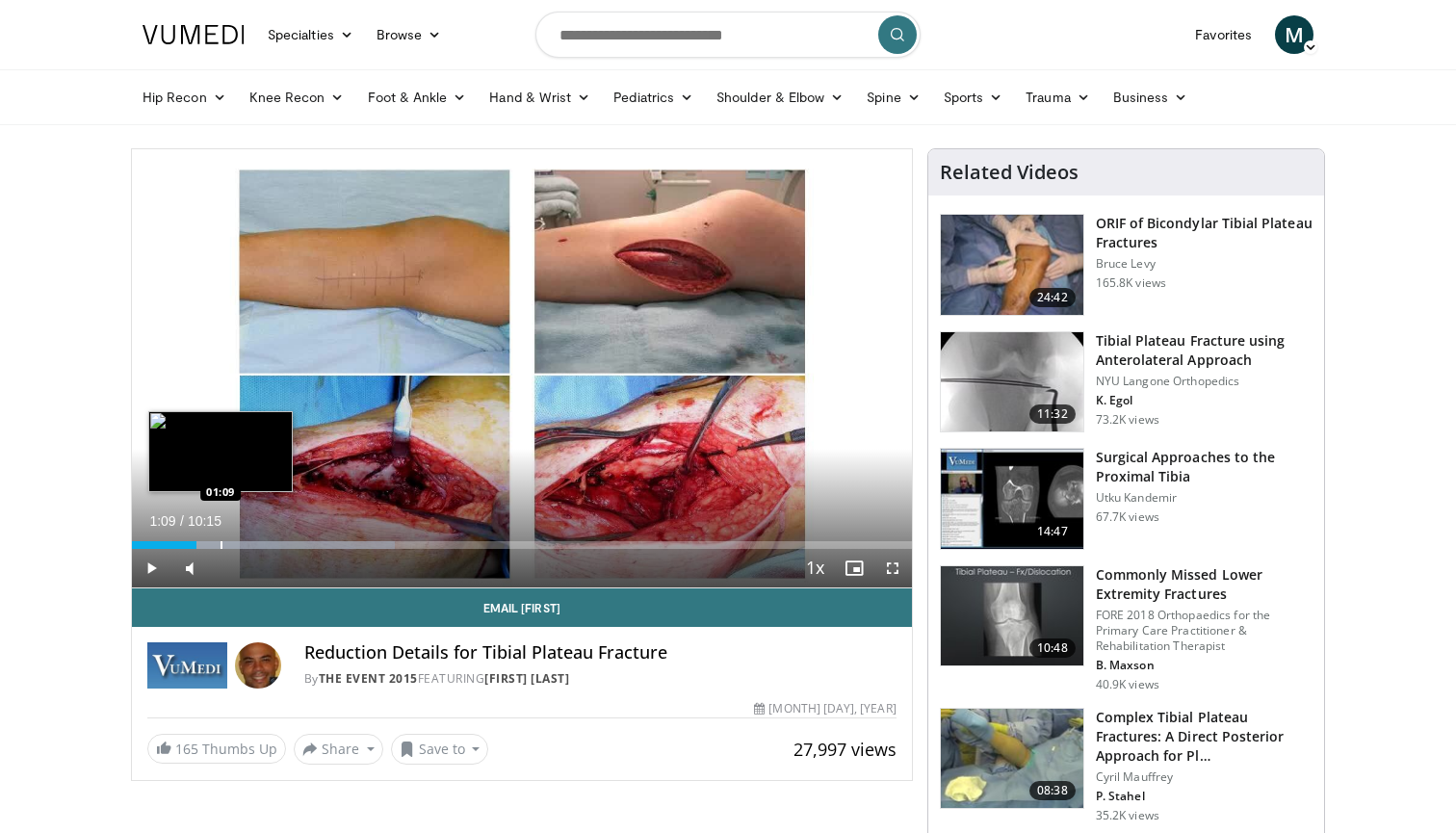 click at bounding box center [221, 545] 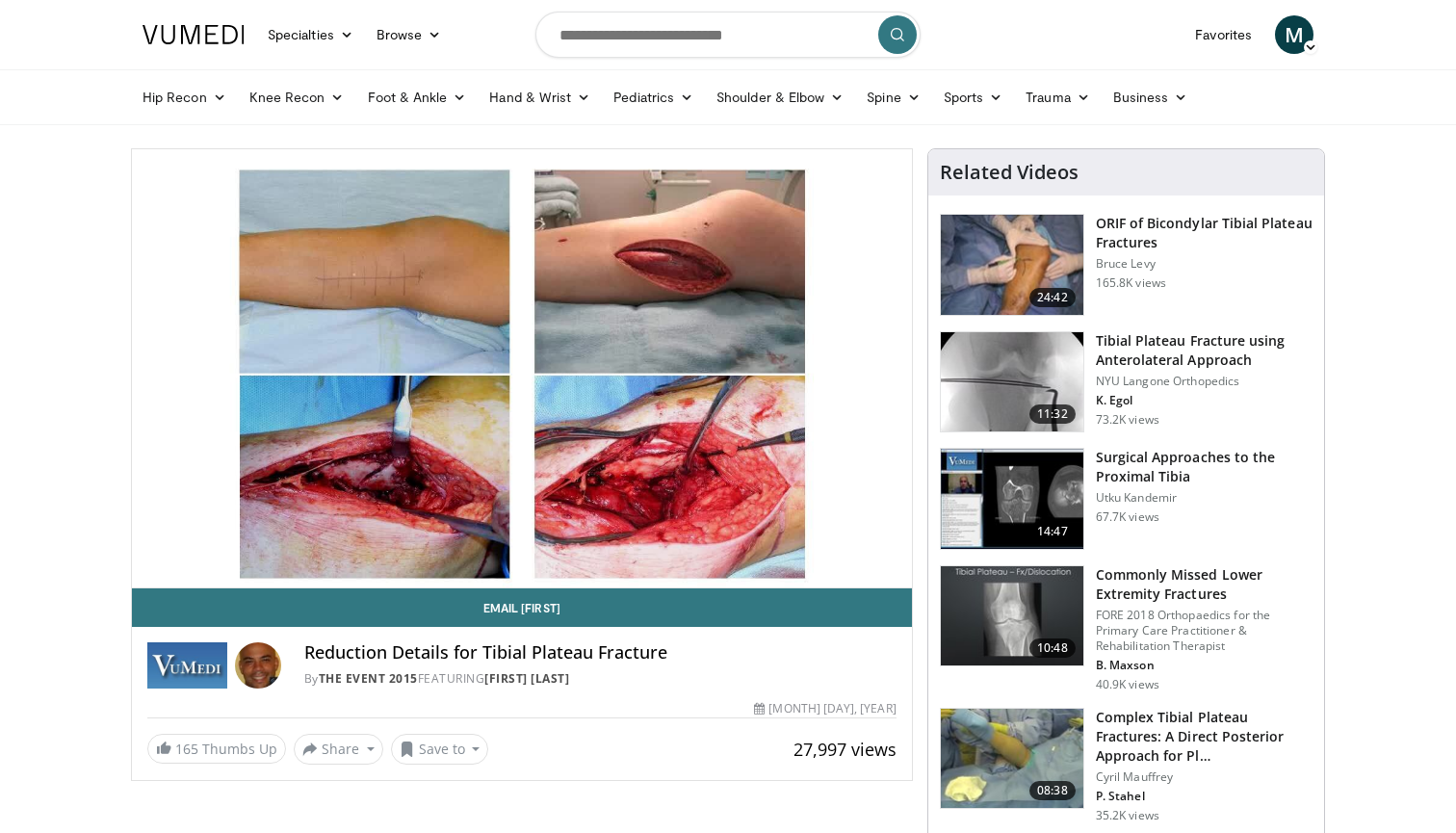 click on "10 seconds
Tap to unmute" at bounding box center [522, 368] 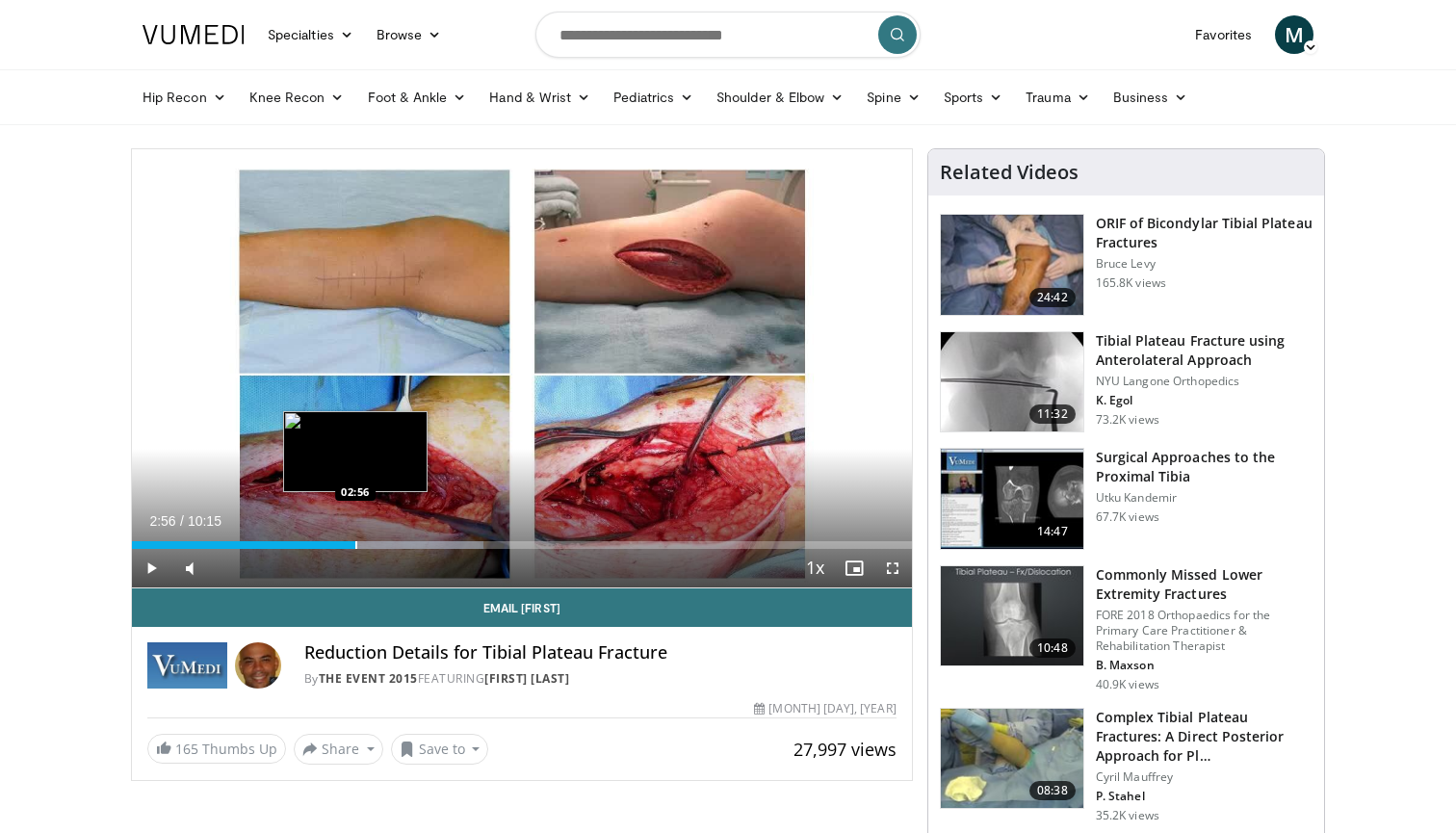 click at bounding box center [356, 545] 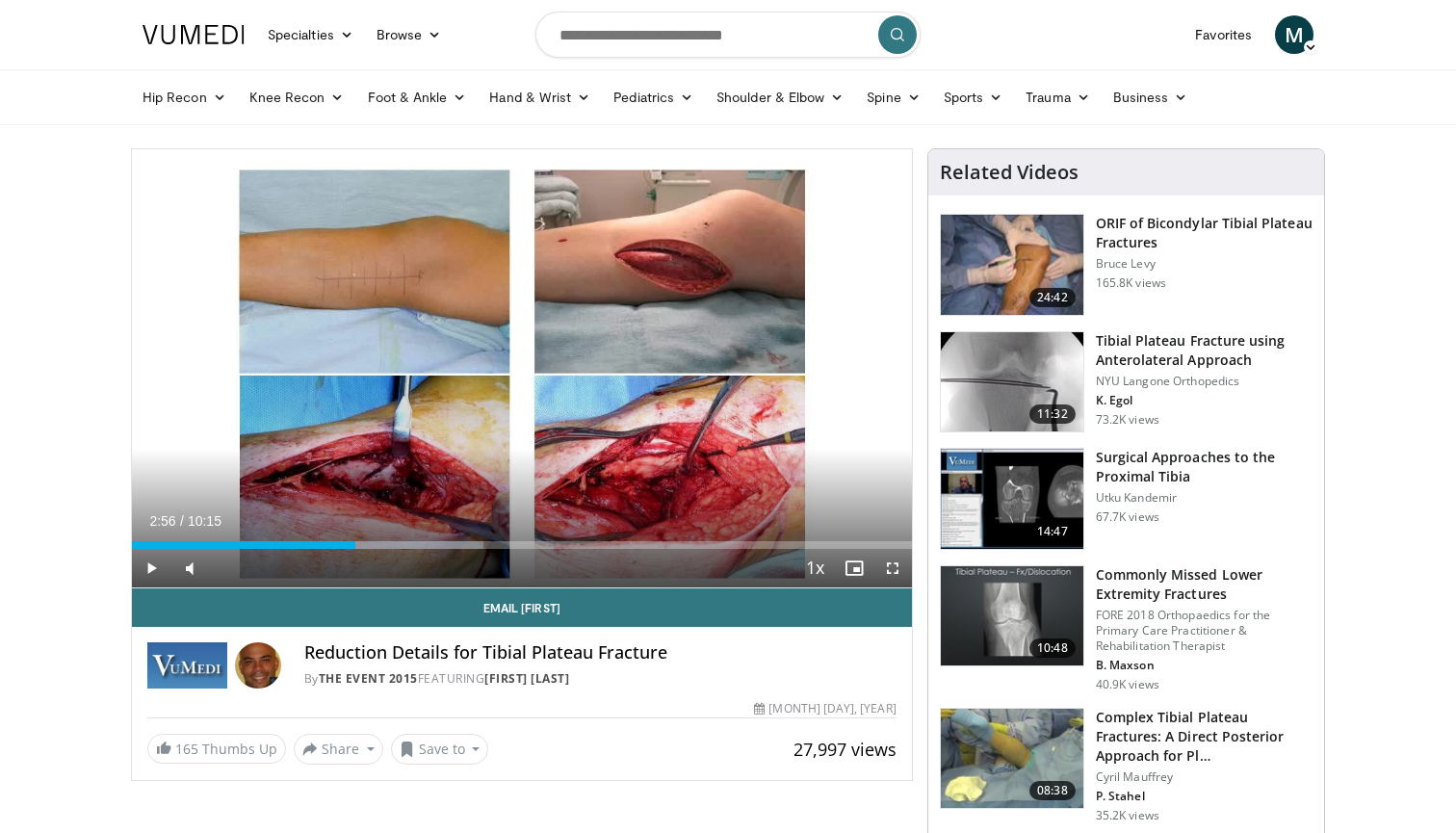 click at bounding box center [151, 568] 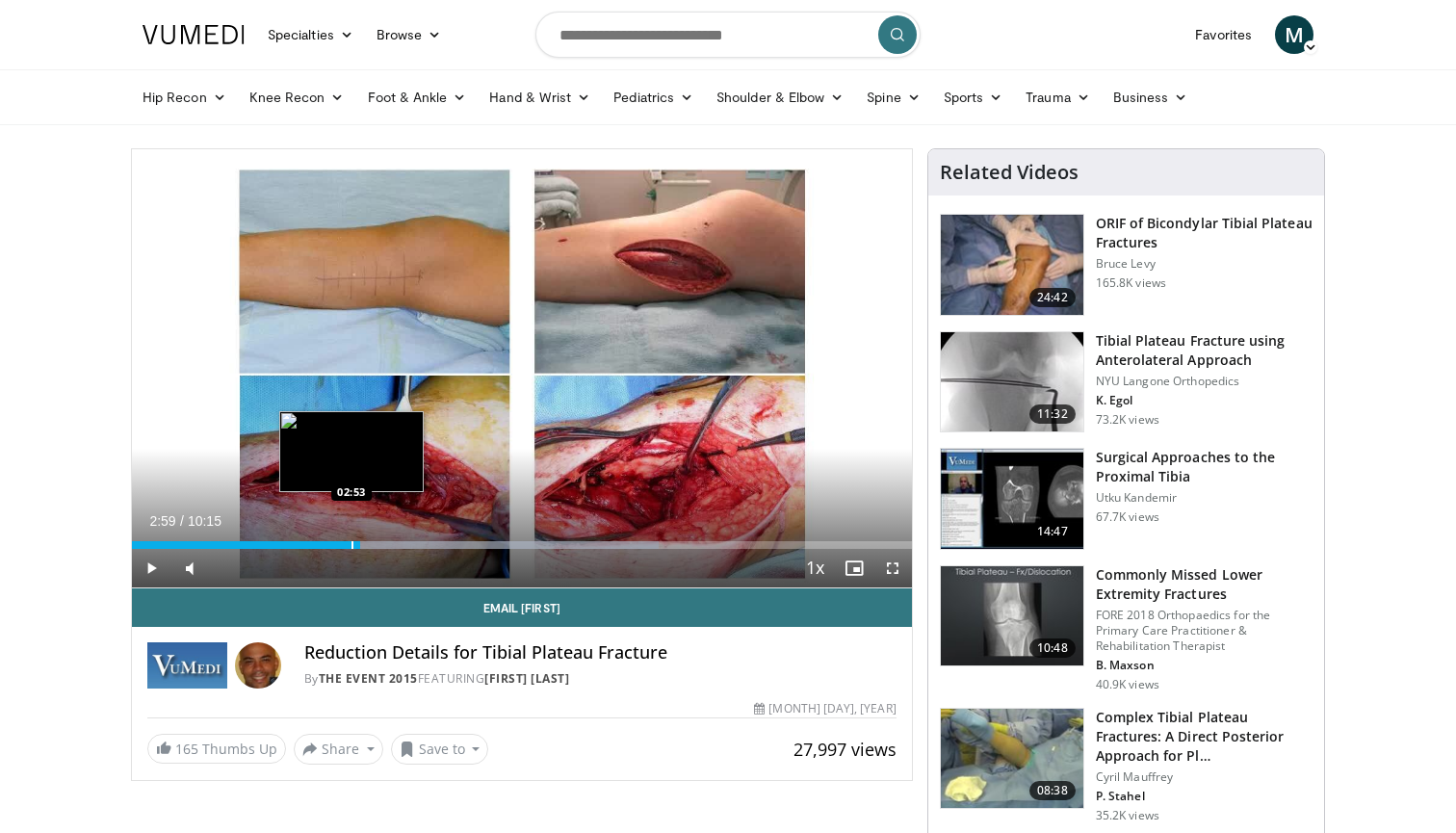 click at bounding box center [352, 545] 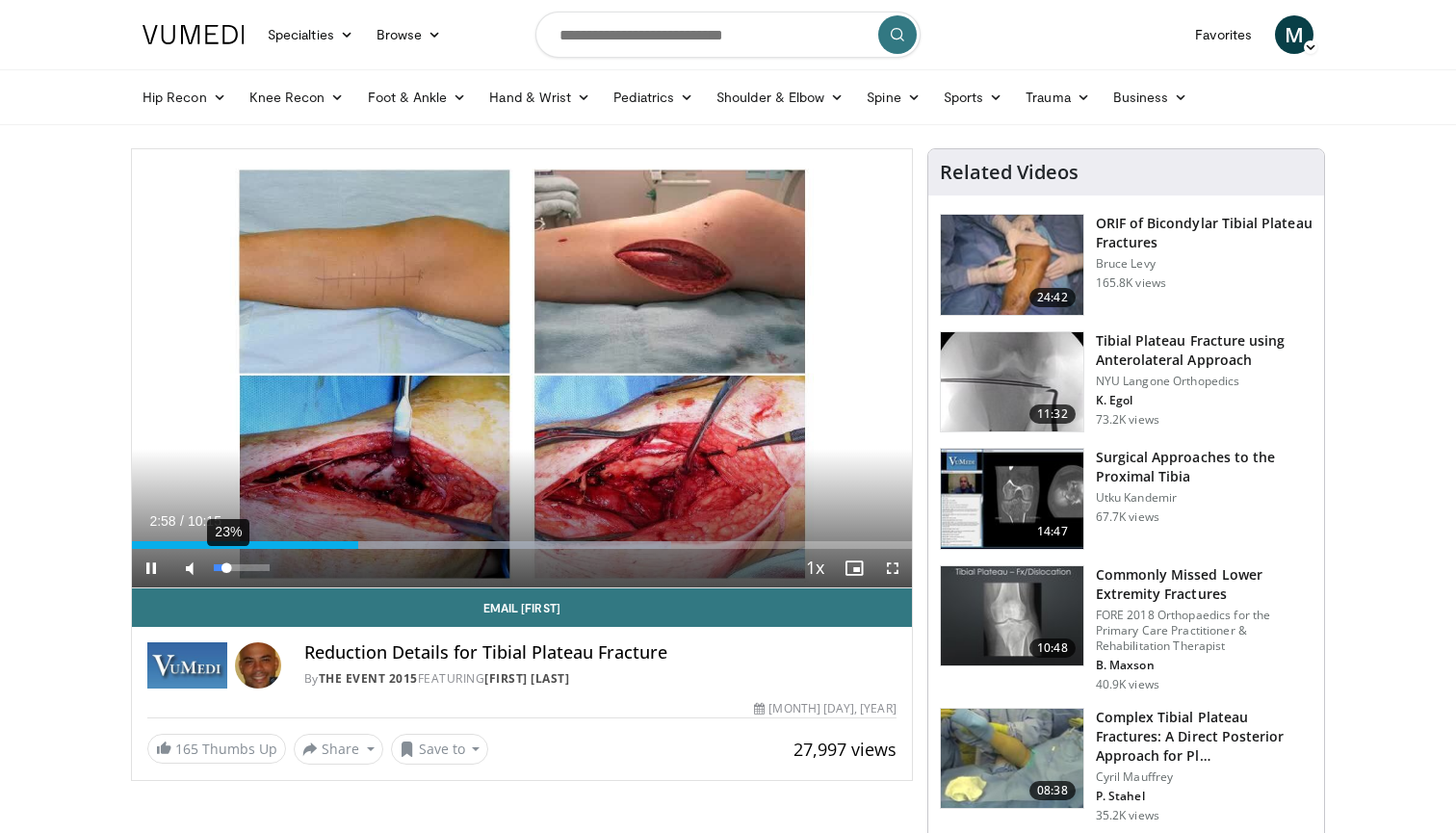 click on "23%" at bounding box center (241, 567) 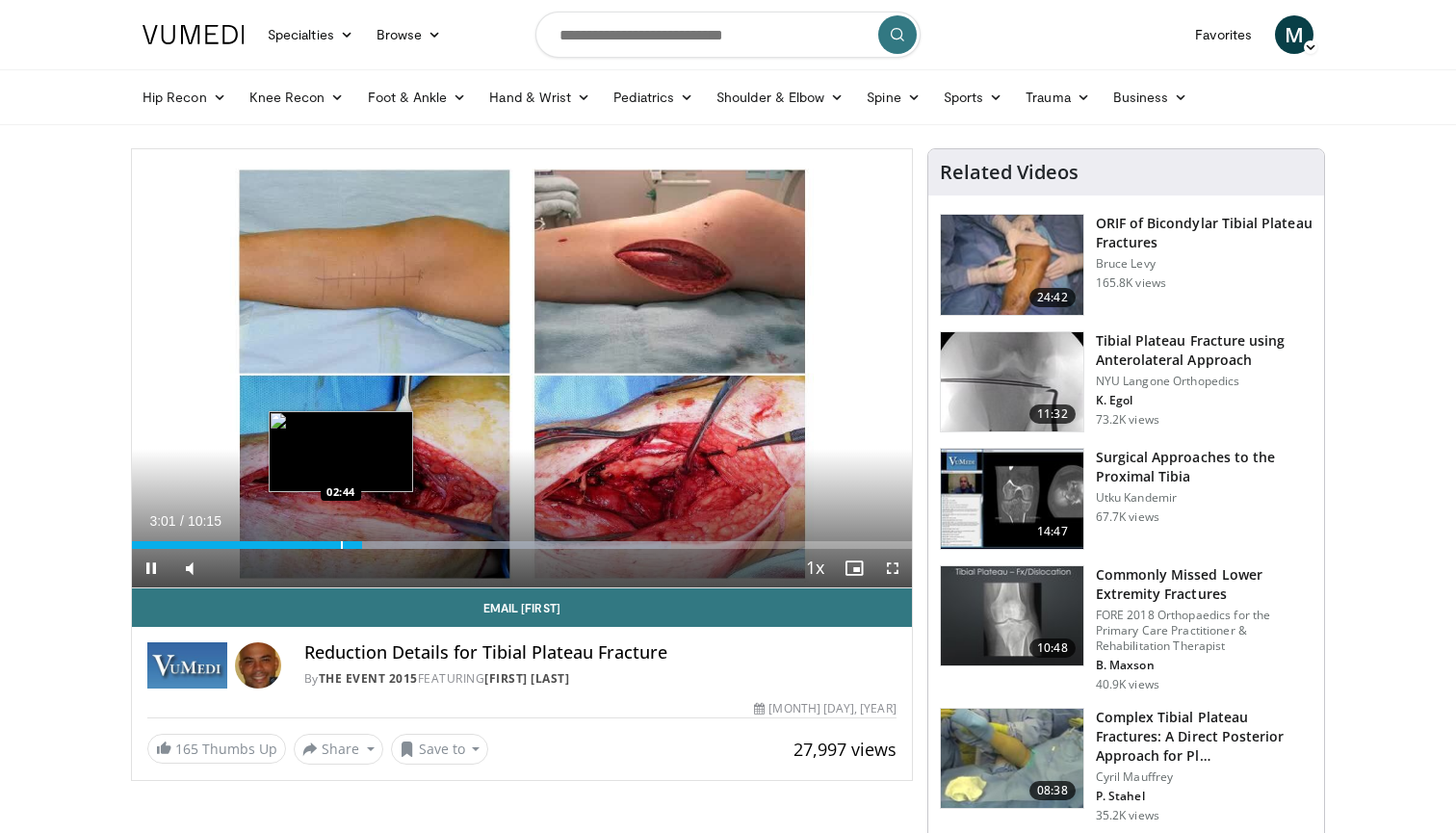 click at bounding box center (342, 545) 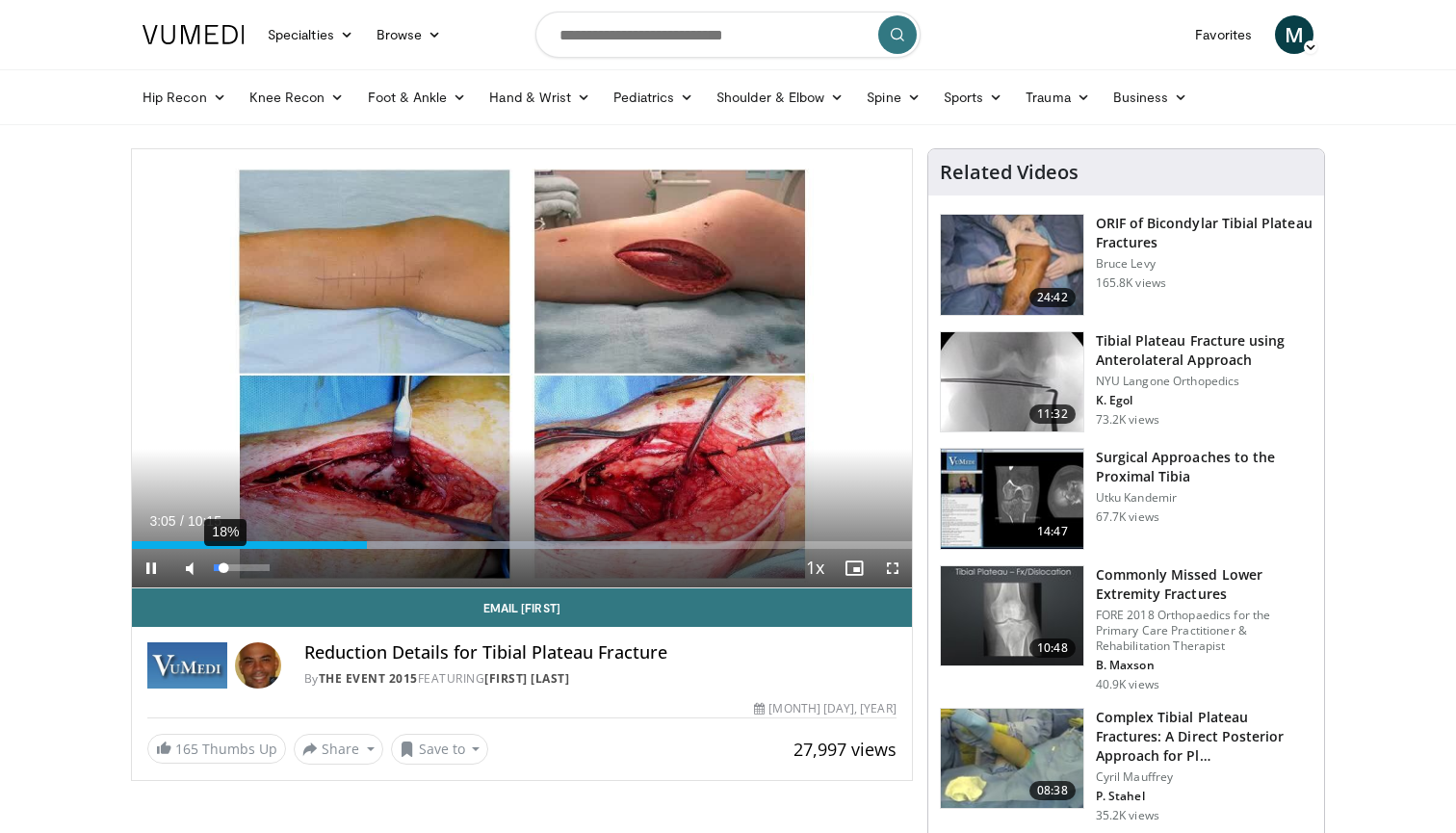 drag, startPoint x: 235, startPoint y: 567, endPoint x: 223, endPoint y: 568, distance: 12.0415946 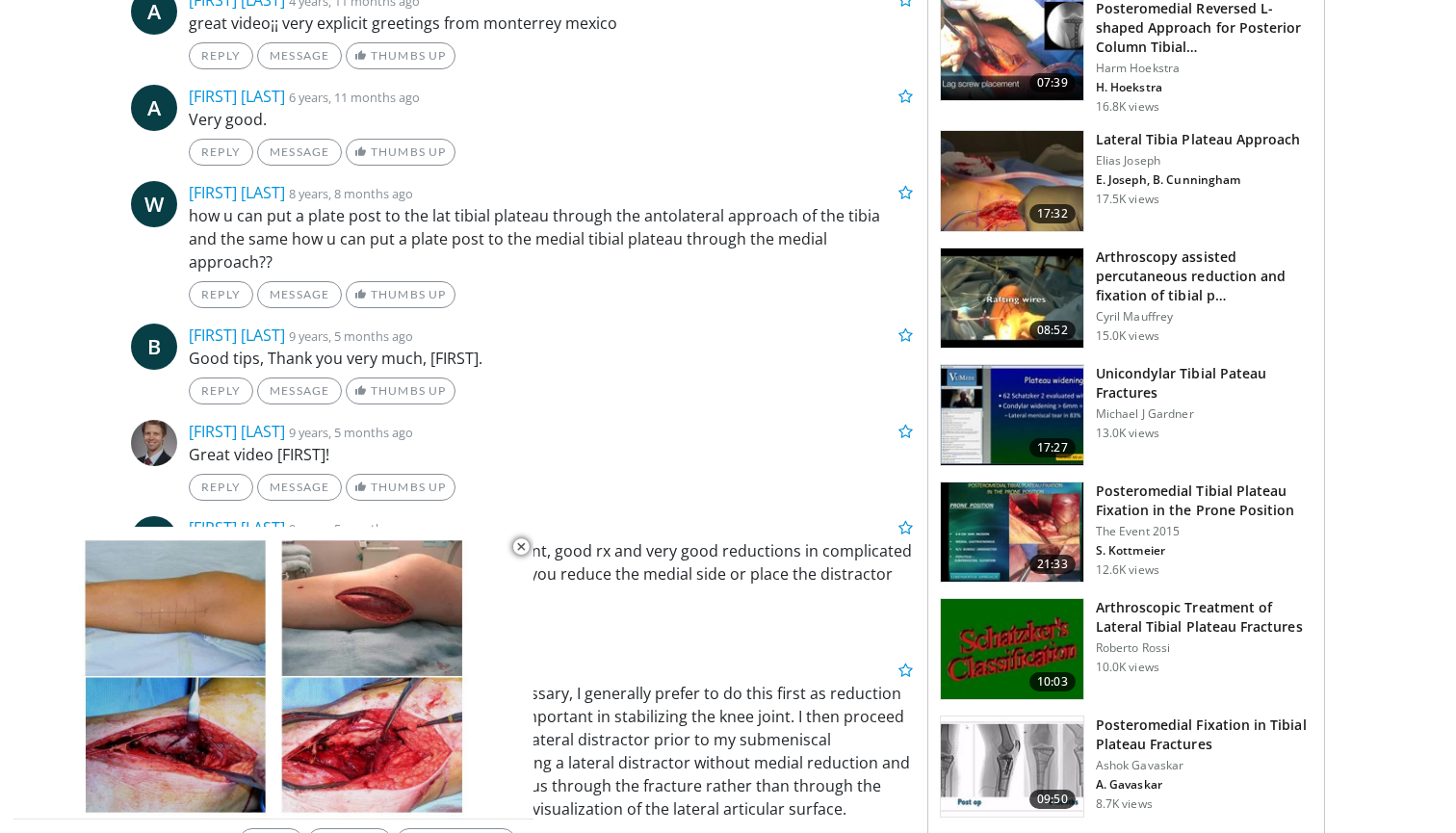 scroll, scrollTop: 1109, scrollLeft: 0, axis: vertical 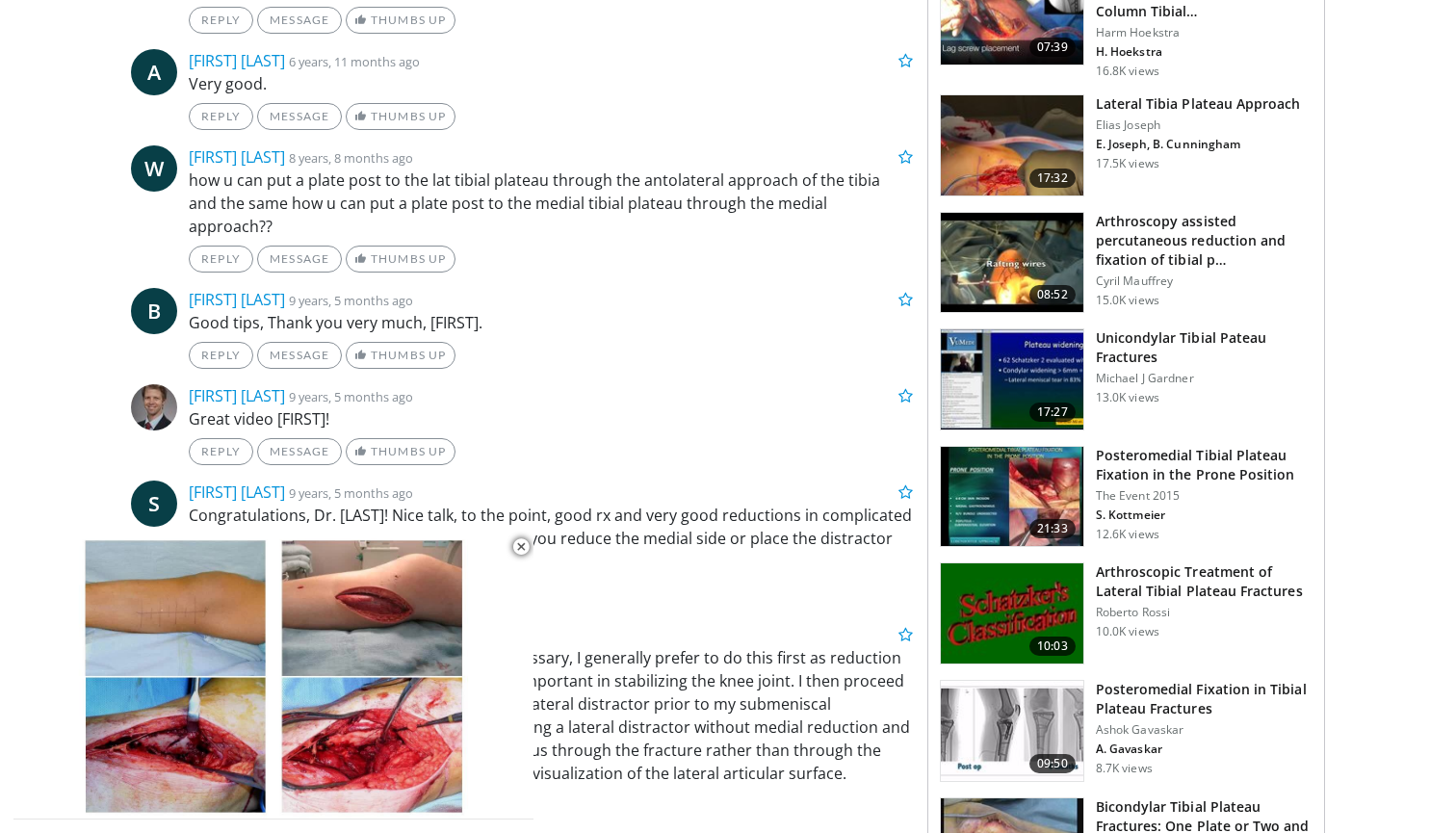 click at bounding box center (1012, 263) 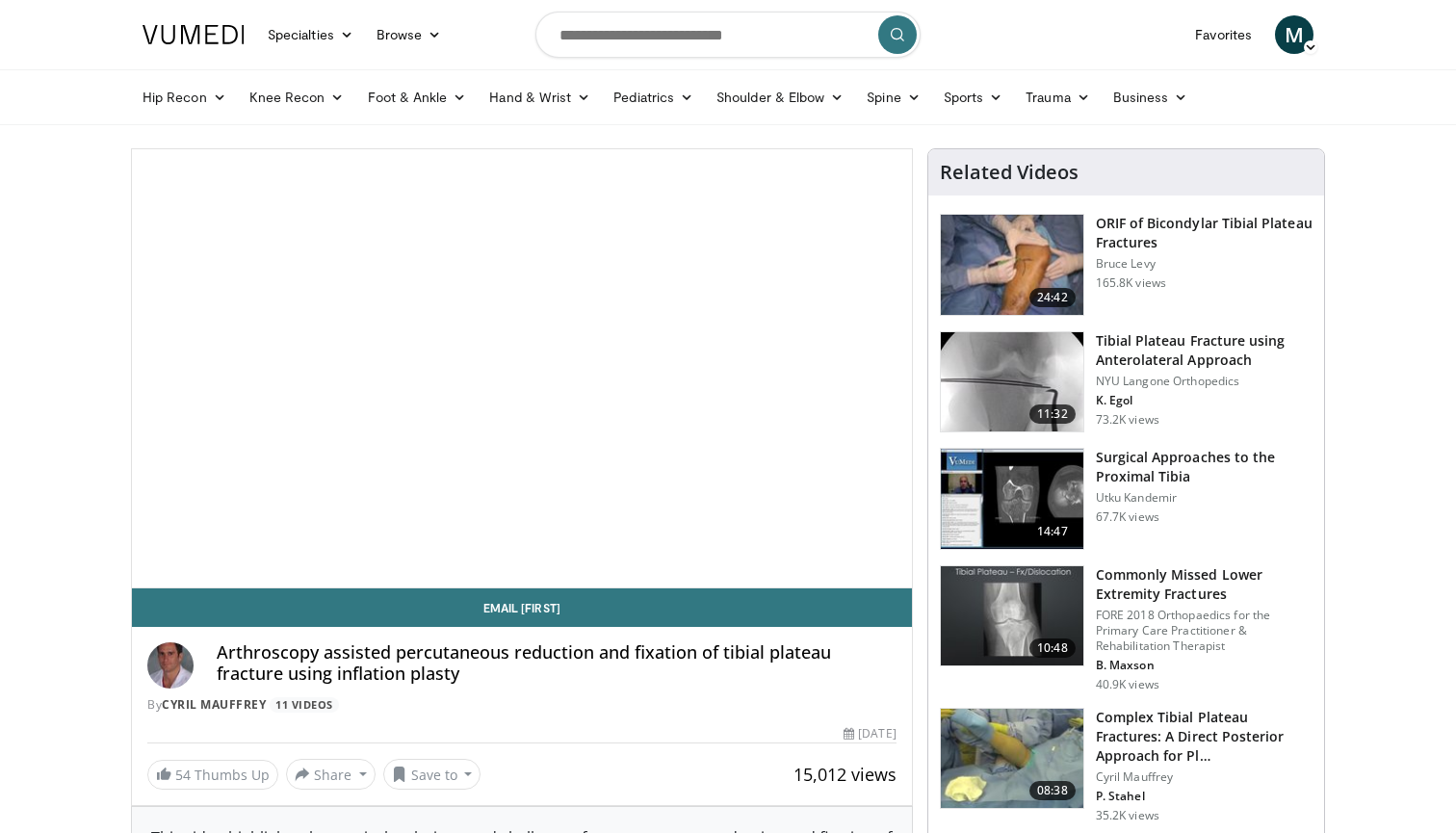 scroll, scrollTop: 0, scrollLeft: 0, axis: both 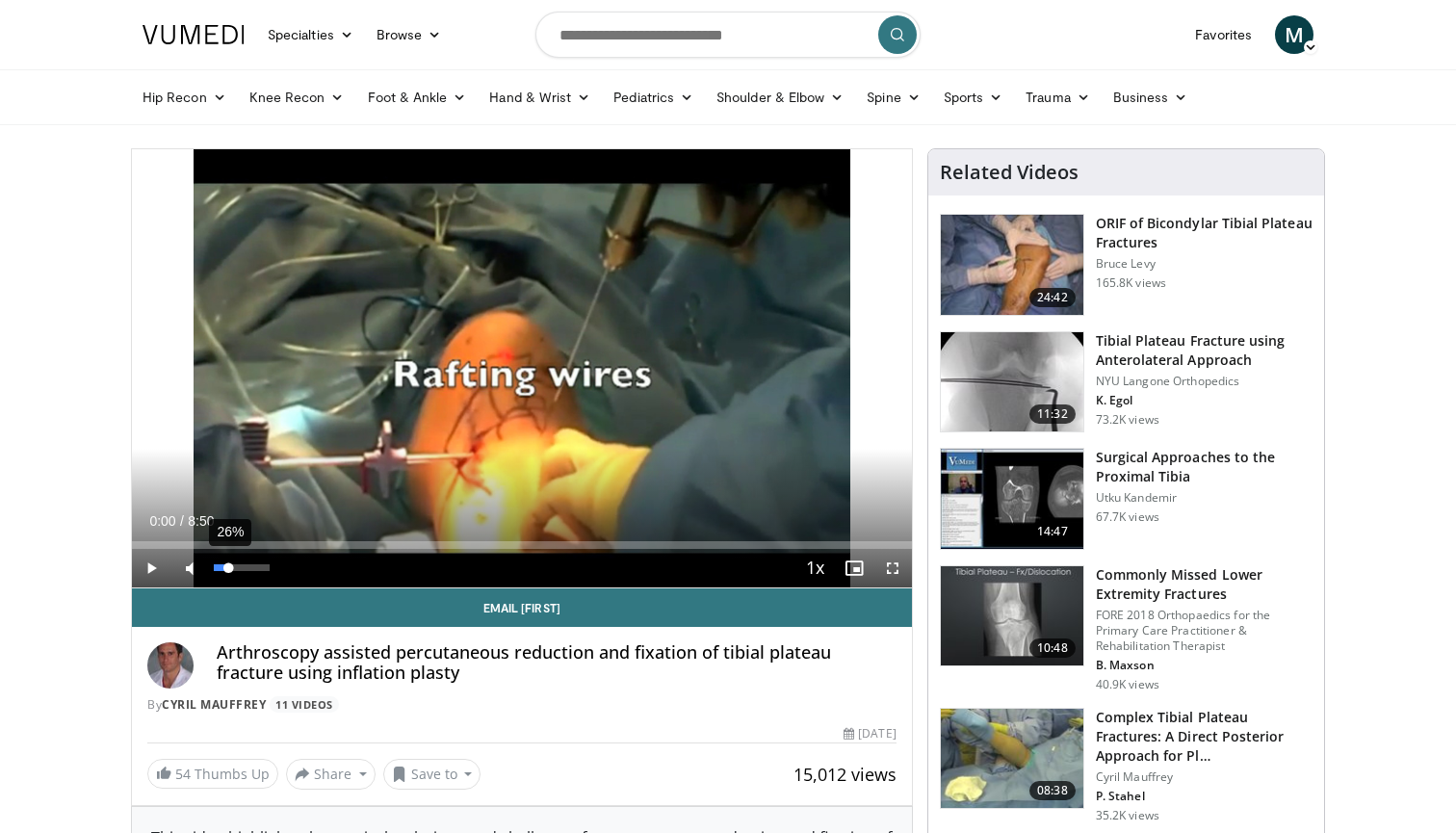 click at bounding box center [221, 567] 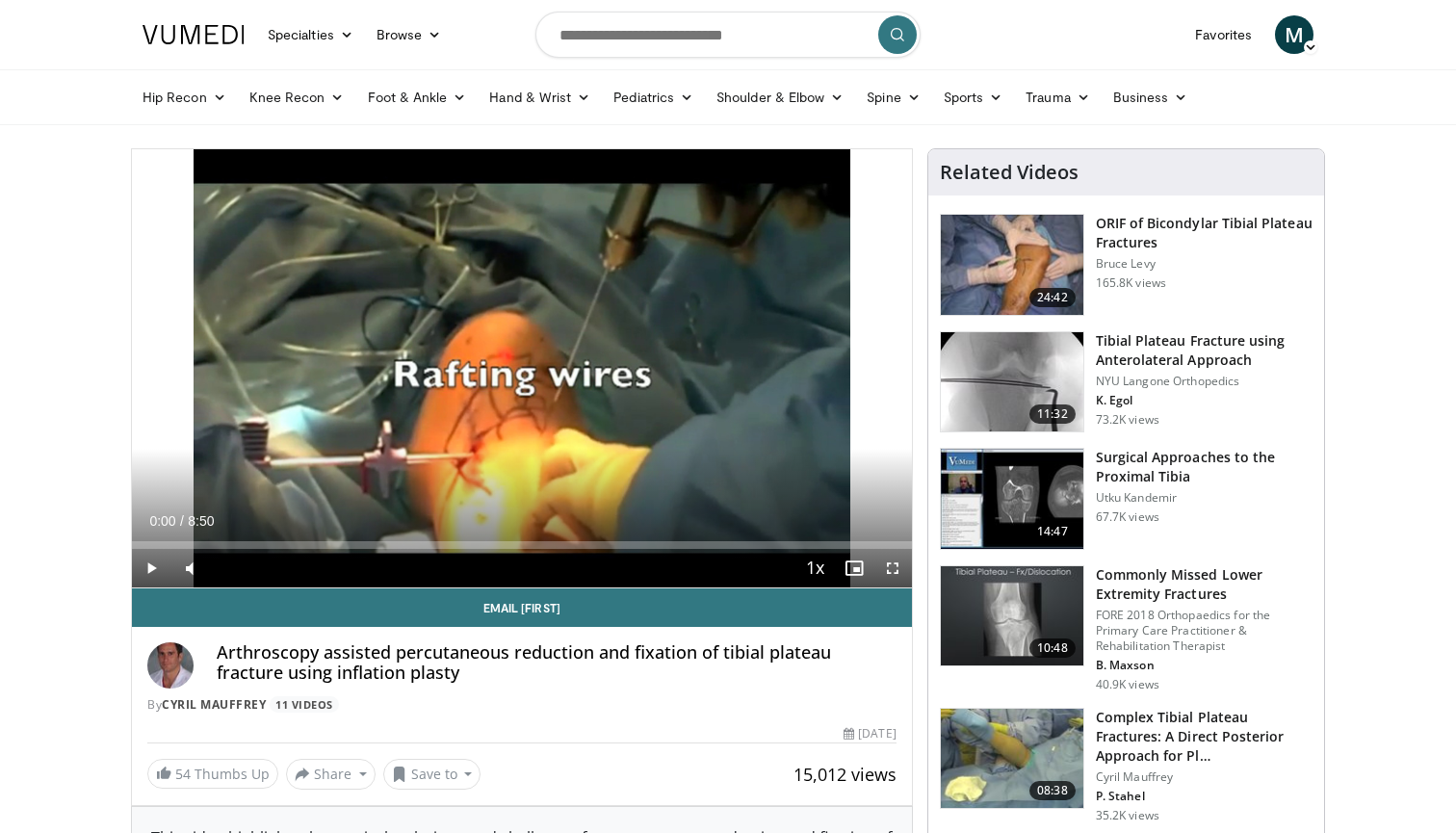 click at bounding box center [151, 568] 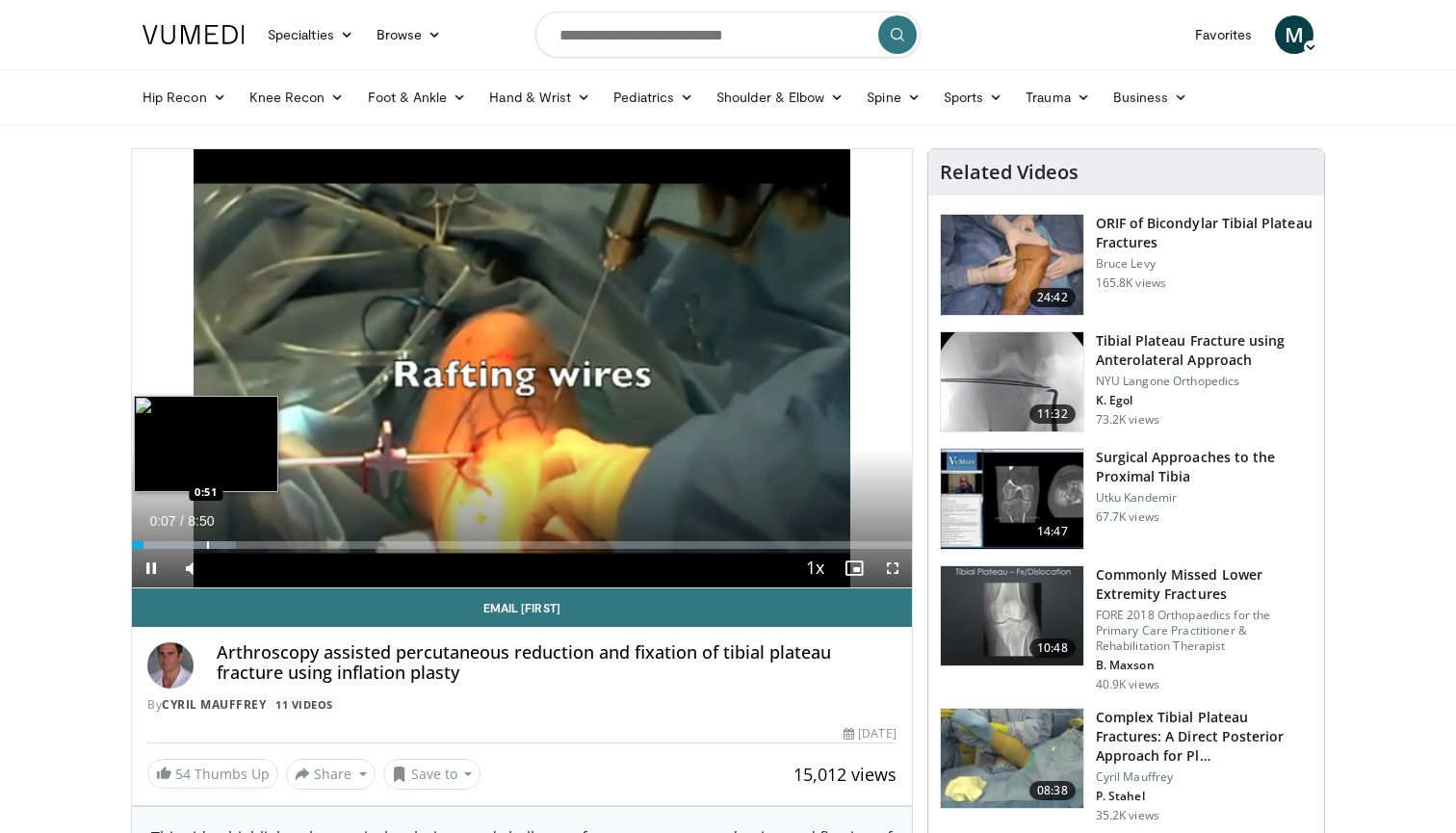 click at bounding box center (208, 545) 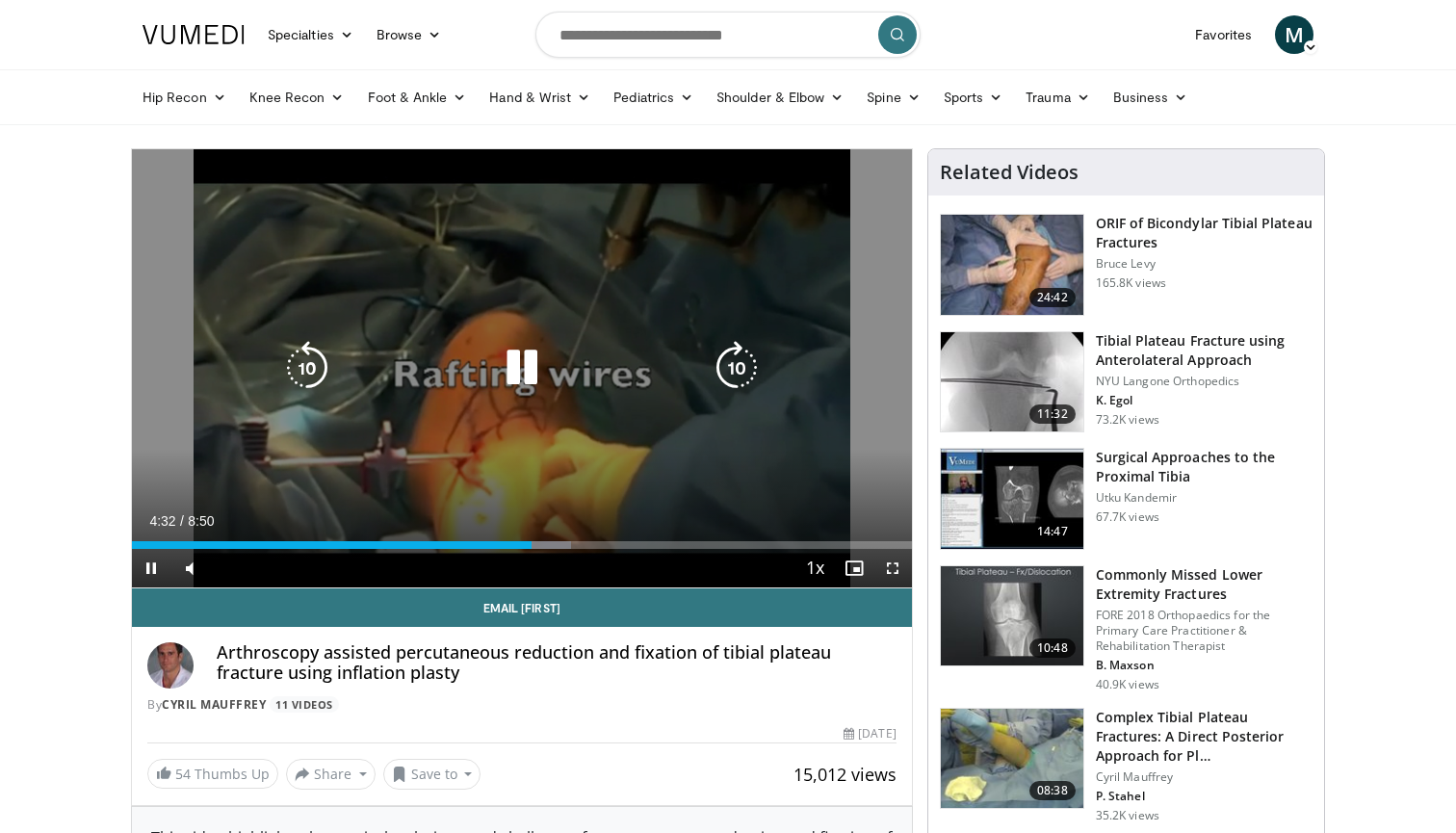 click on "10 seconds
Tap to unmute" at bounding box center [522, 368] 